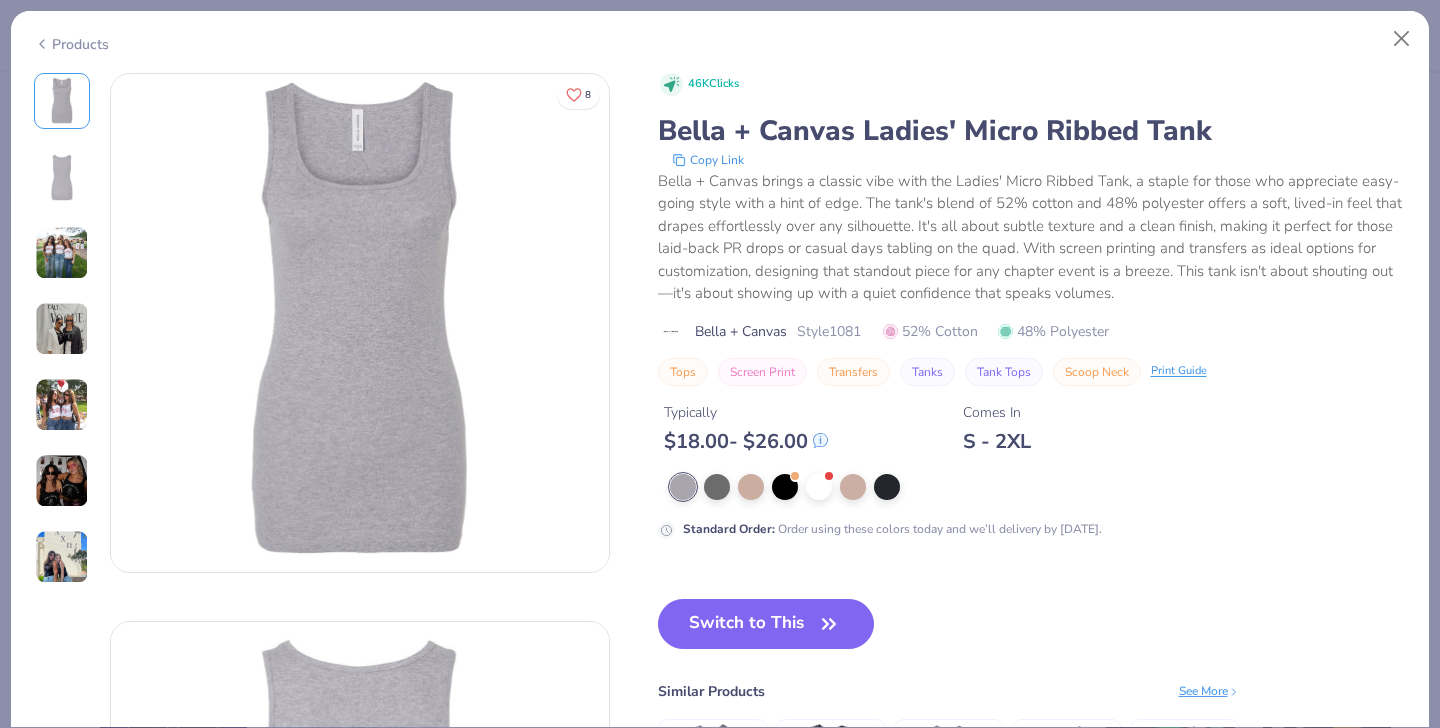 scroll, scrollTop: 0, scrollLeft: 0, axis: both 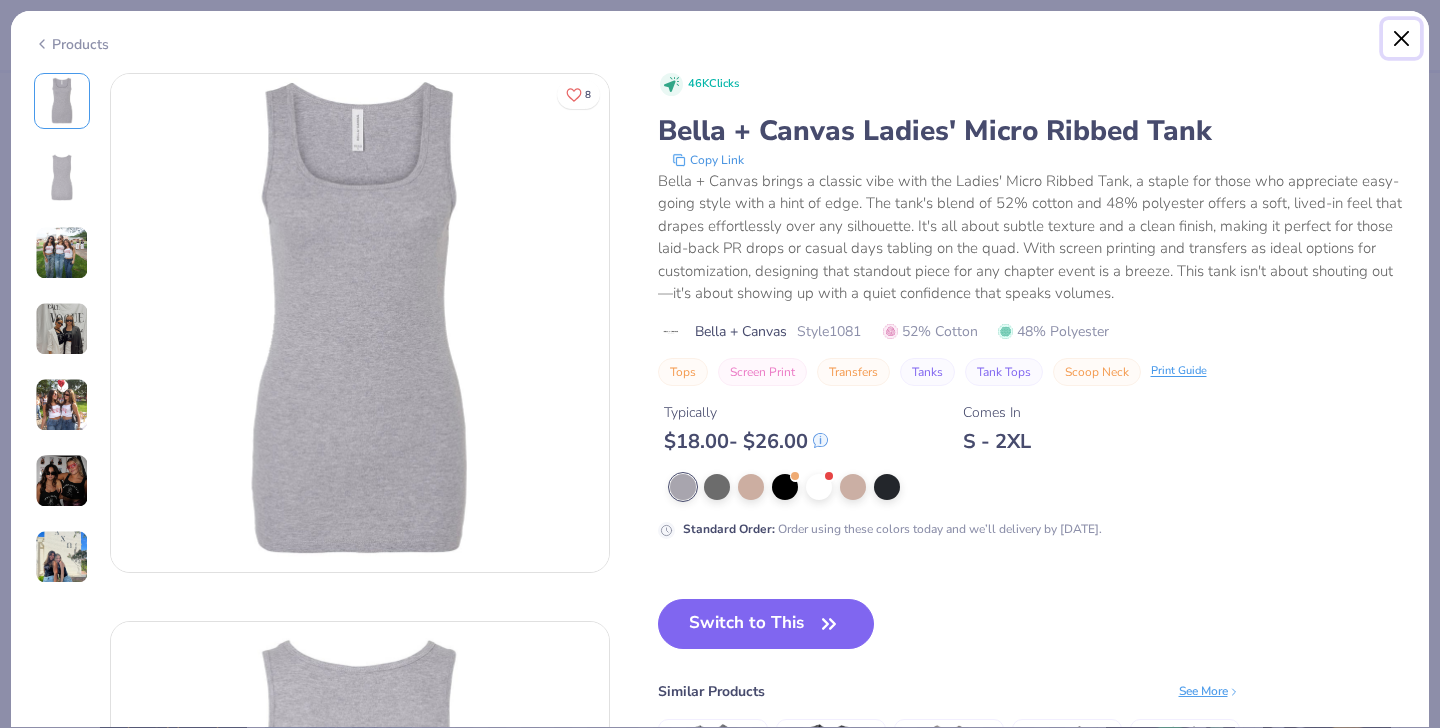 click at bounding box center (1402, 39) 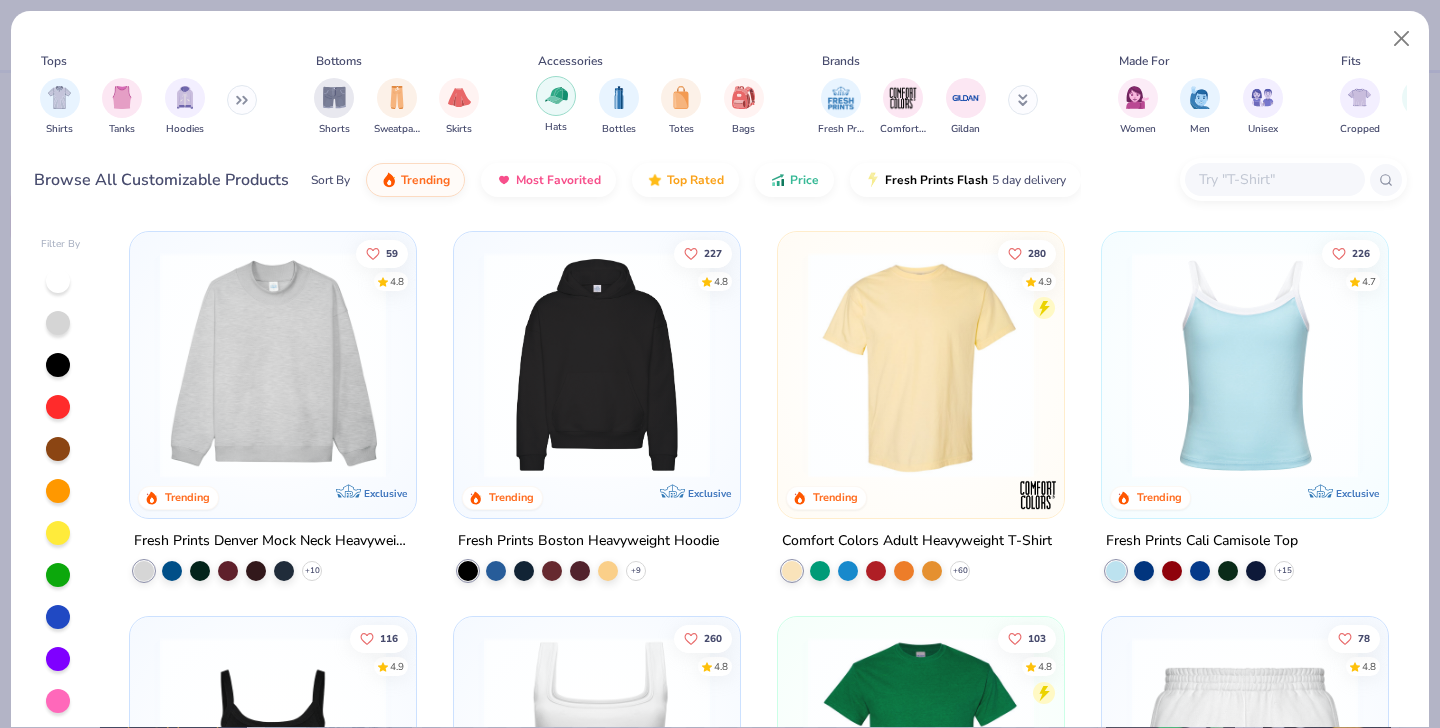 click at bounding box center [556, 95] 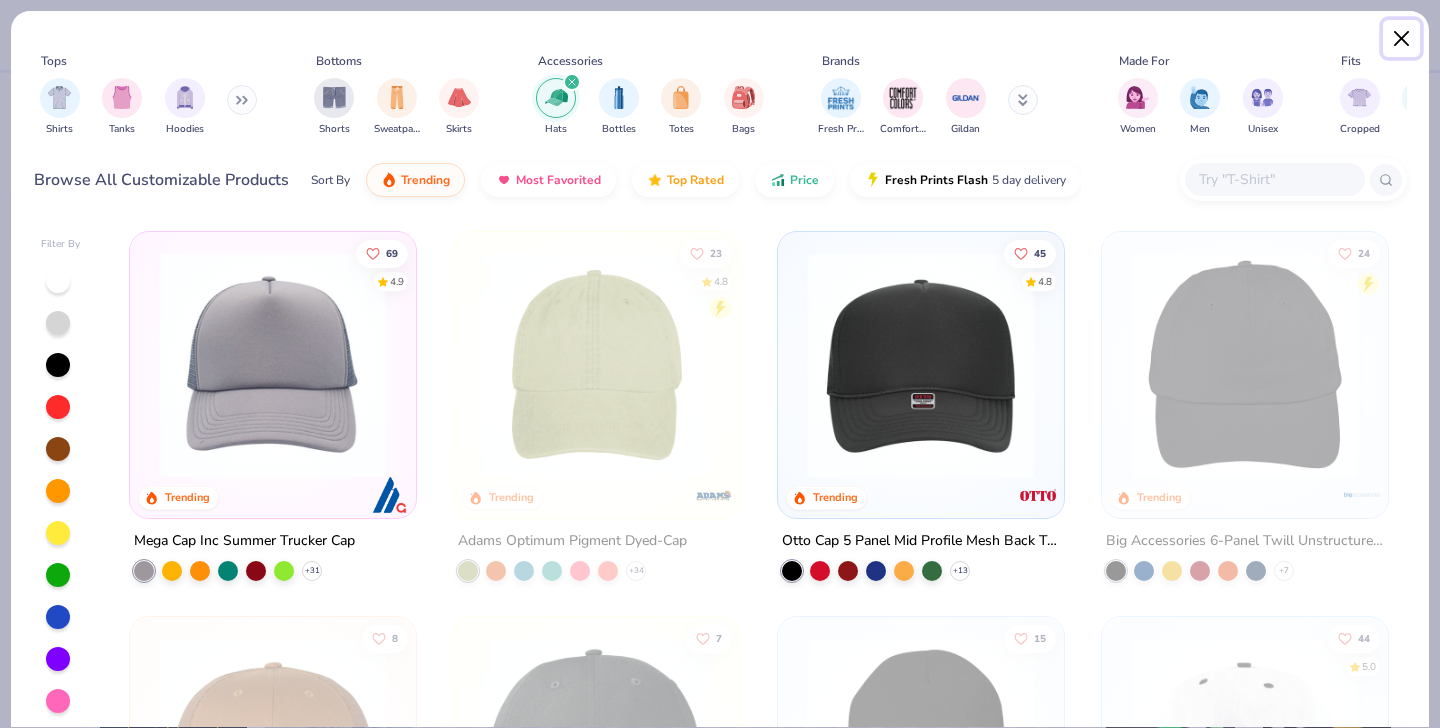click at bounding box center [1402, 39] 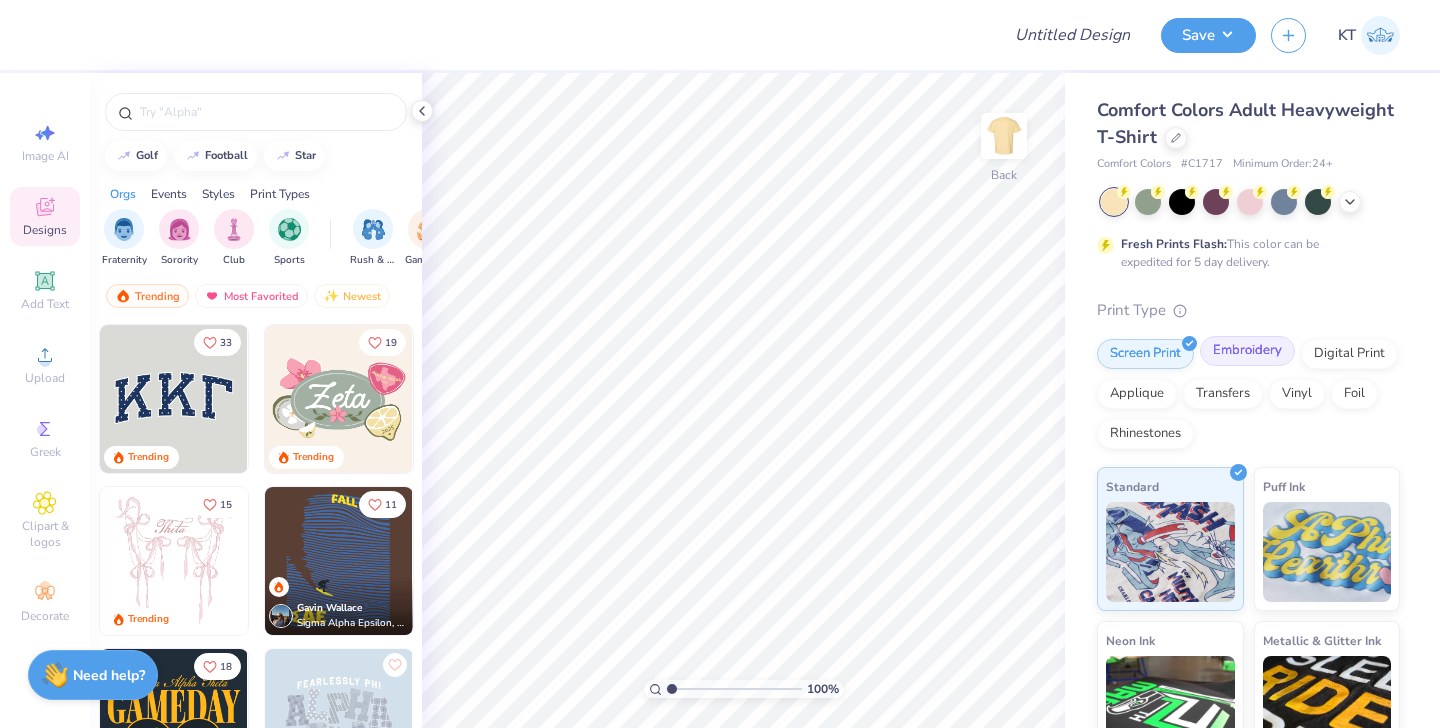 click on "Embroidery" at bounding box center [1247, 351] 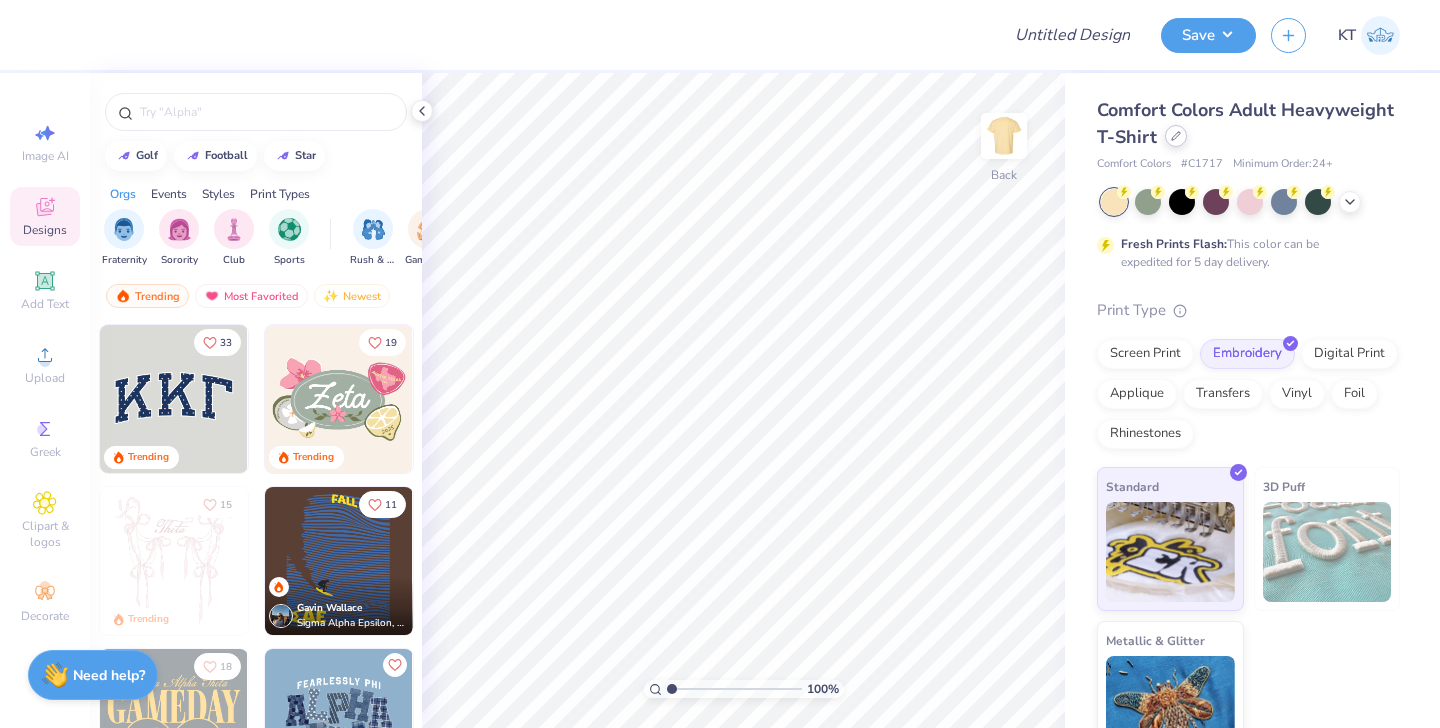 click 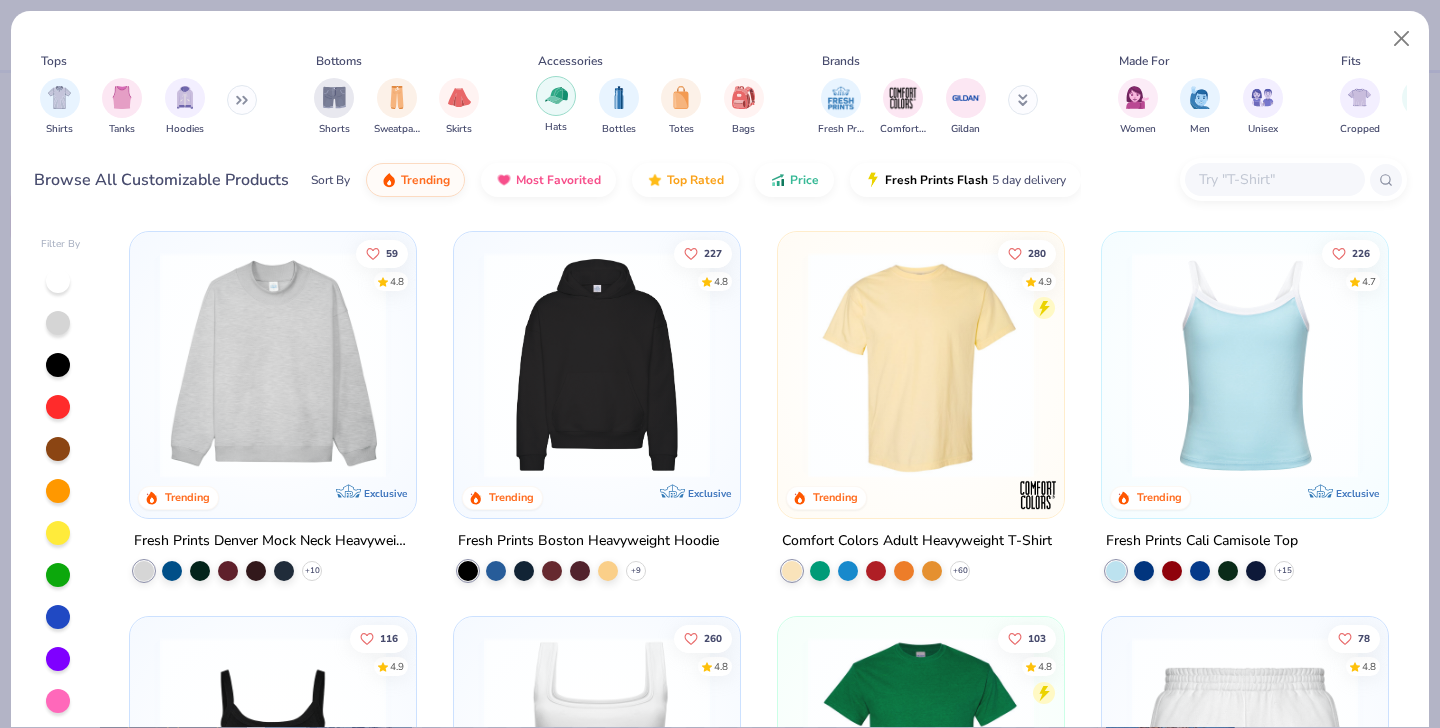 click at bounding box center [556, 95] 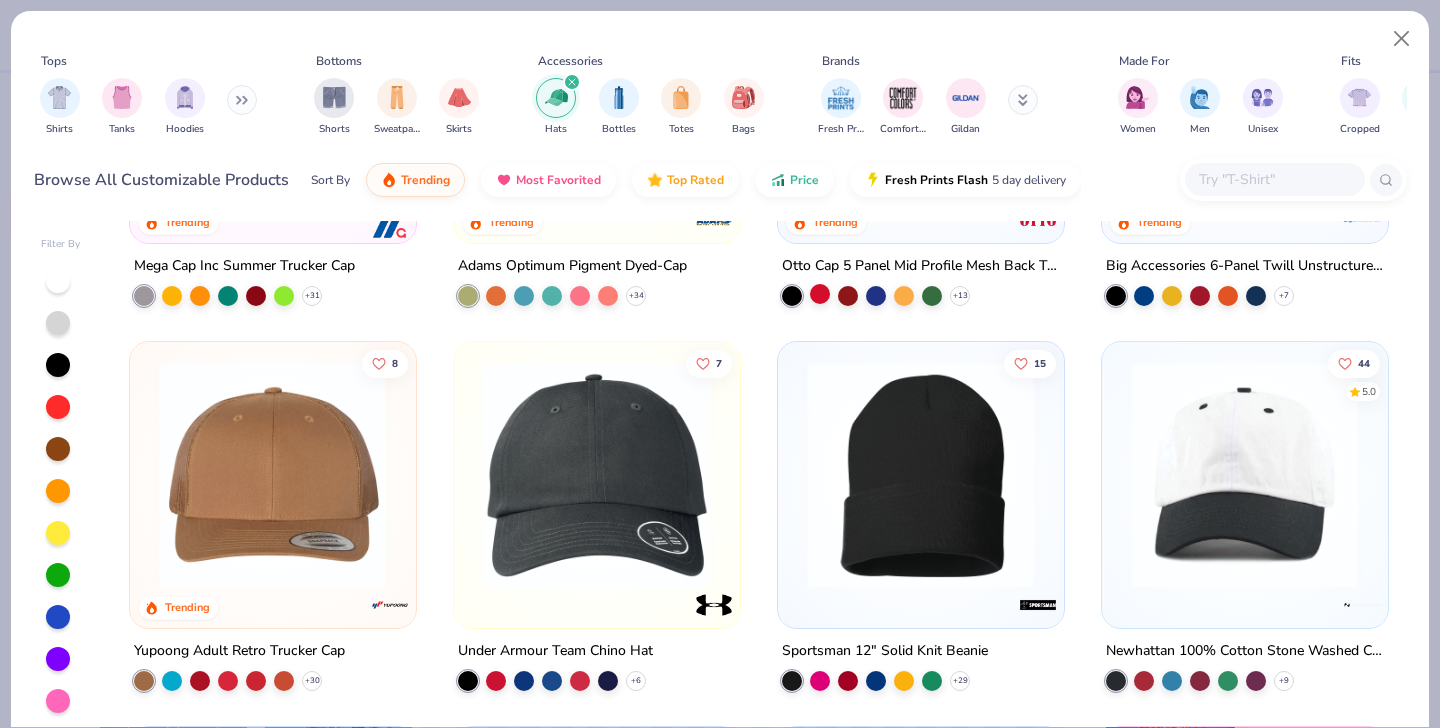 scroll, scrollTop: 281, scrollLeft: 0, axis: vertical 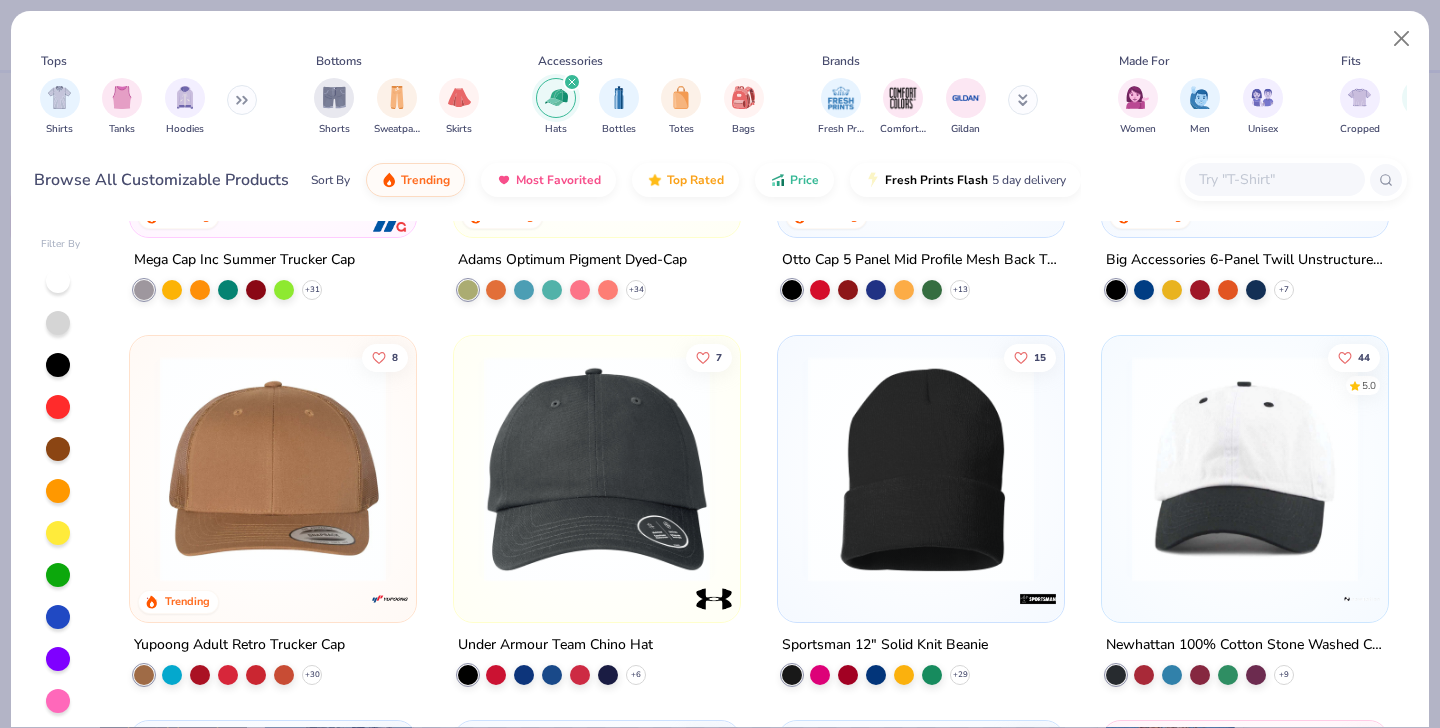 click at bounding box center (1245, 469) 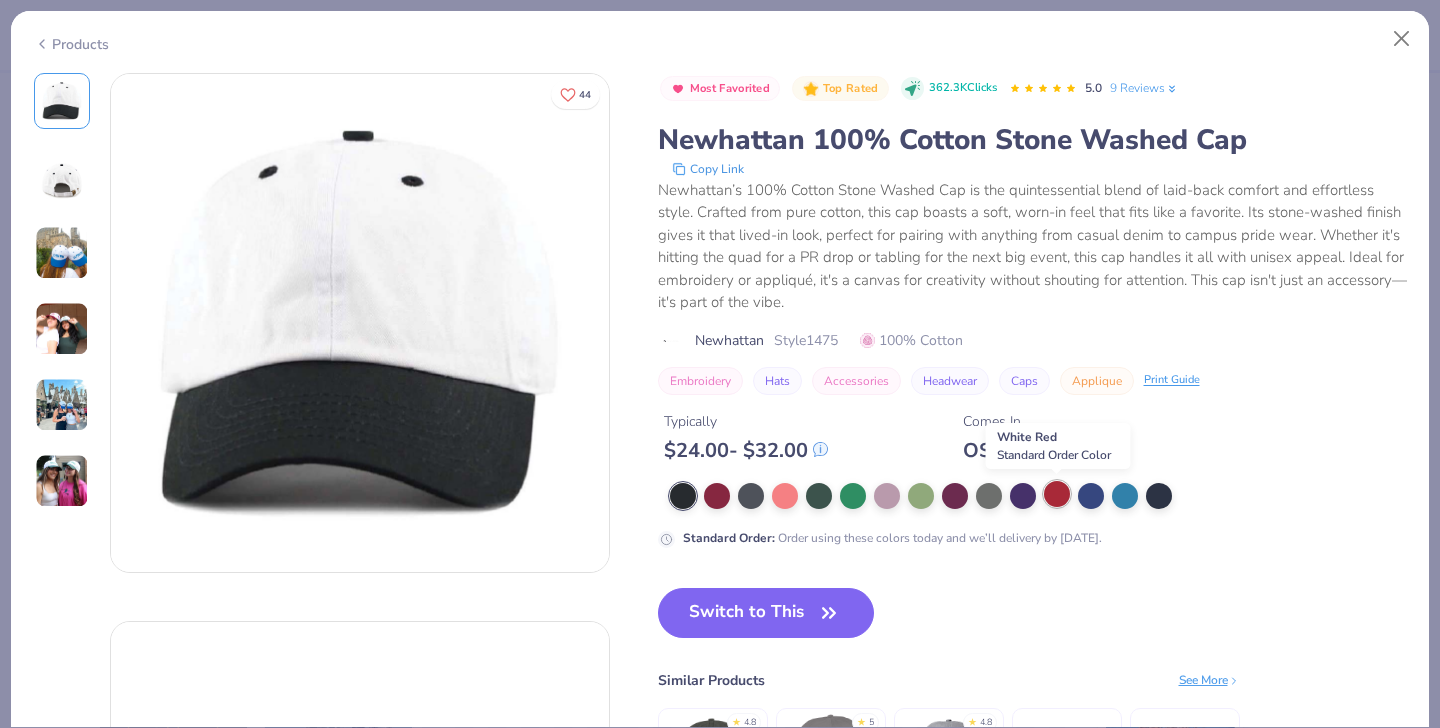 click at bounding box center (1057, 494) 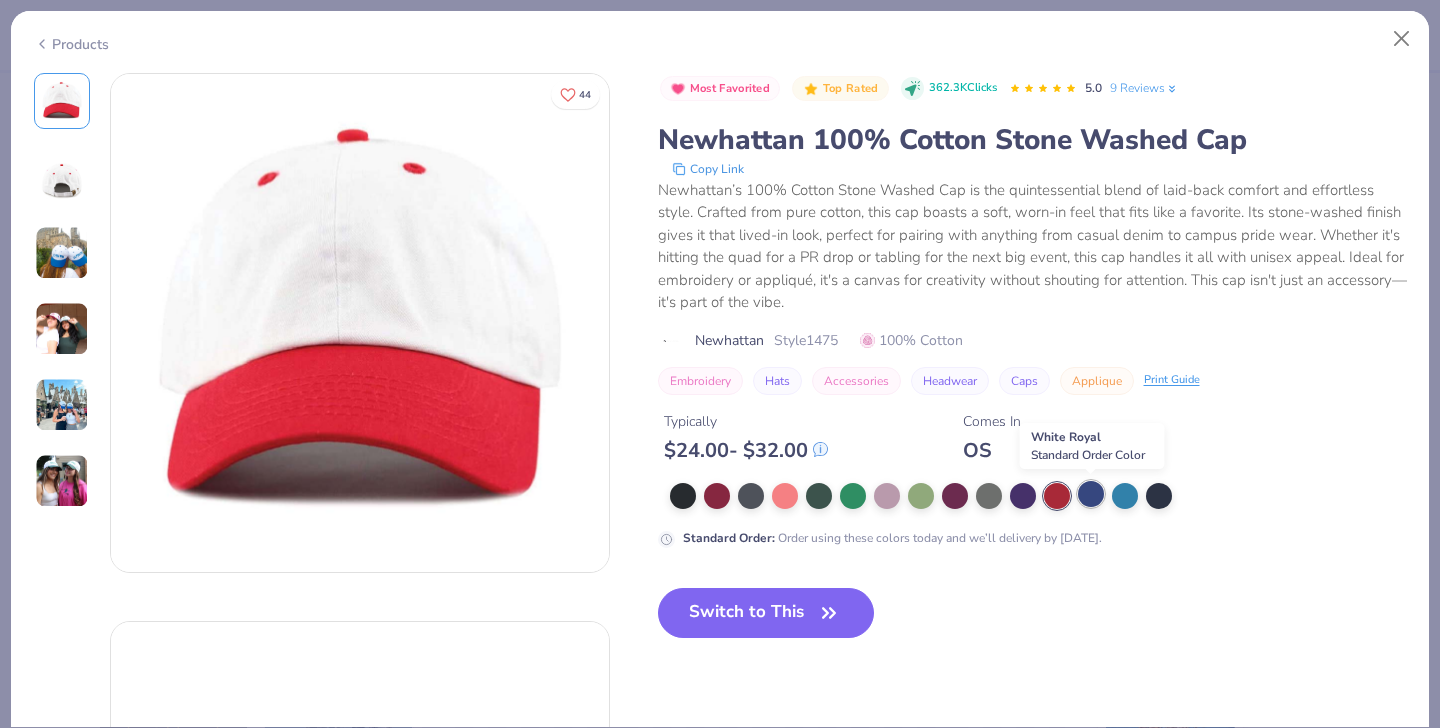 click at bounding box center [1091, 494] 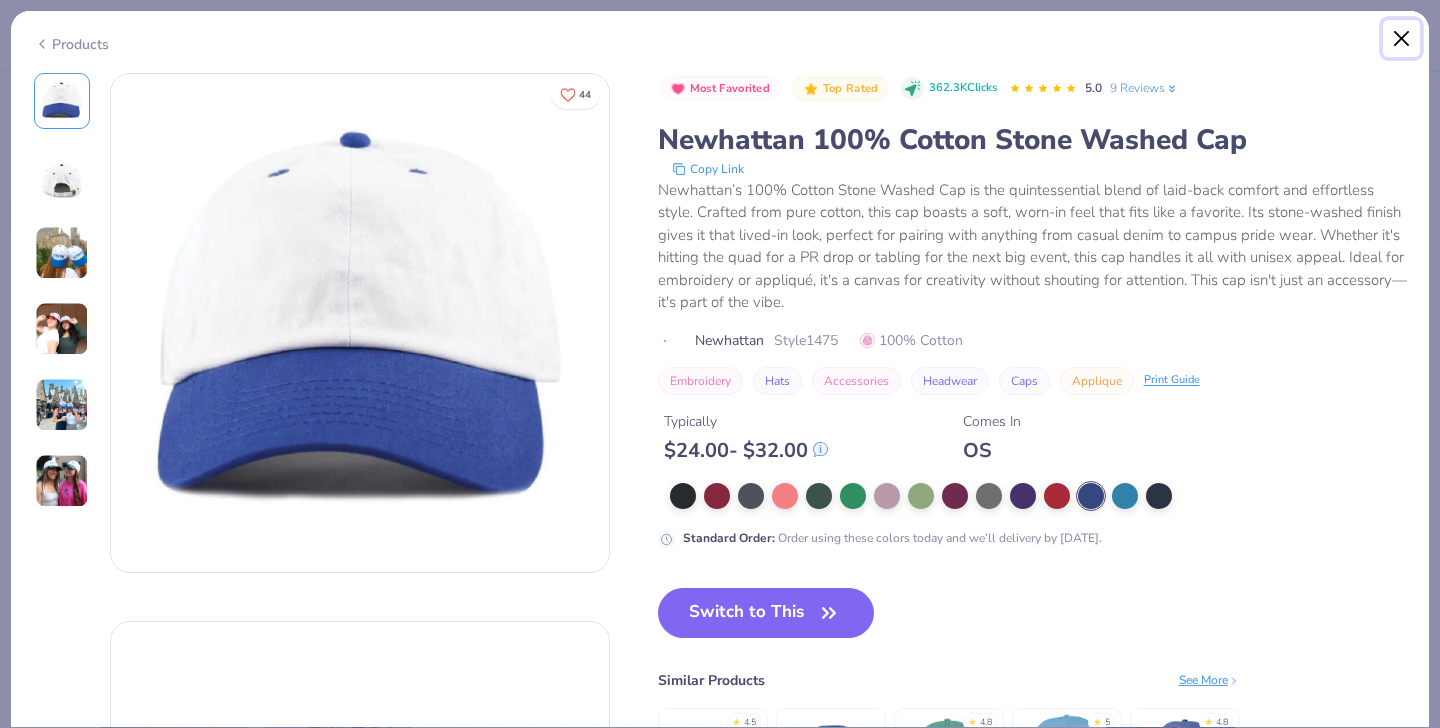 click at bounding box center [1402, 39] 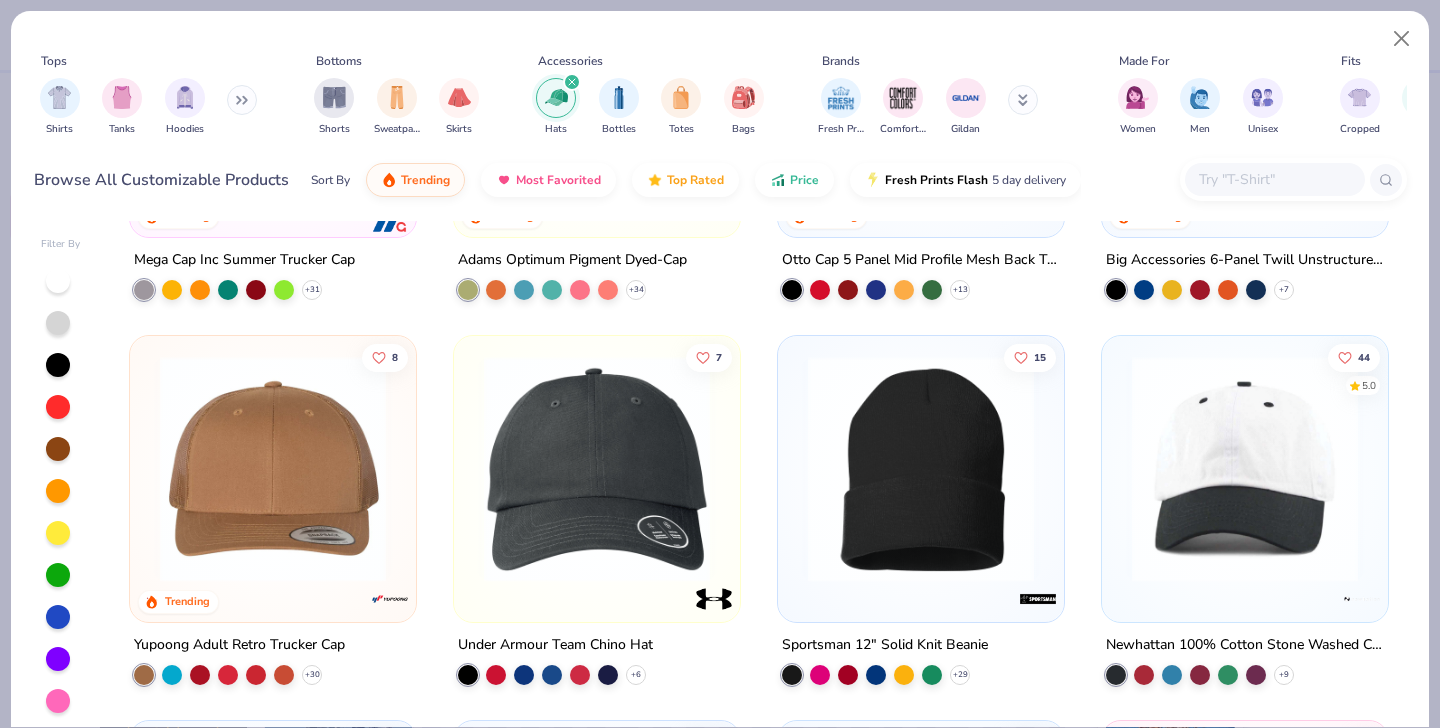 click at bounding box center (1245, 469) 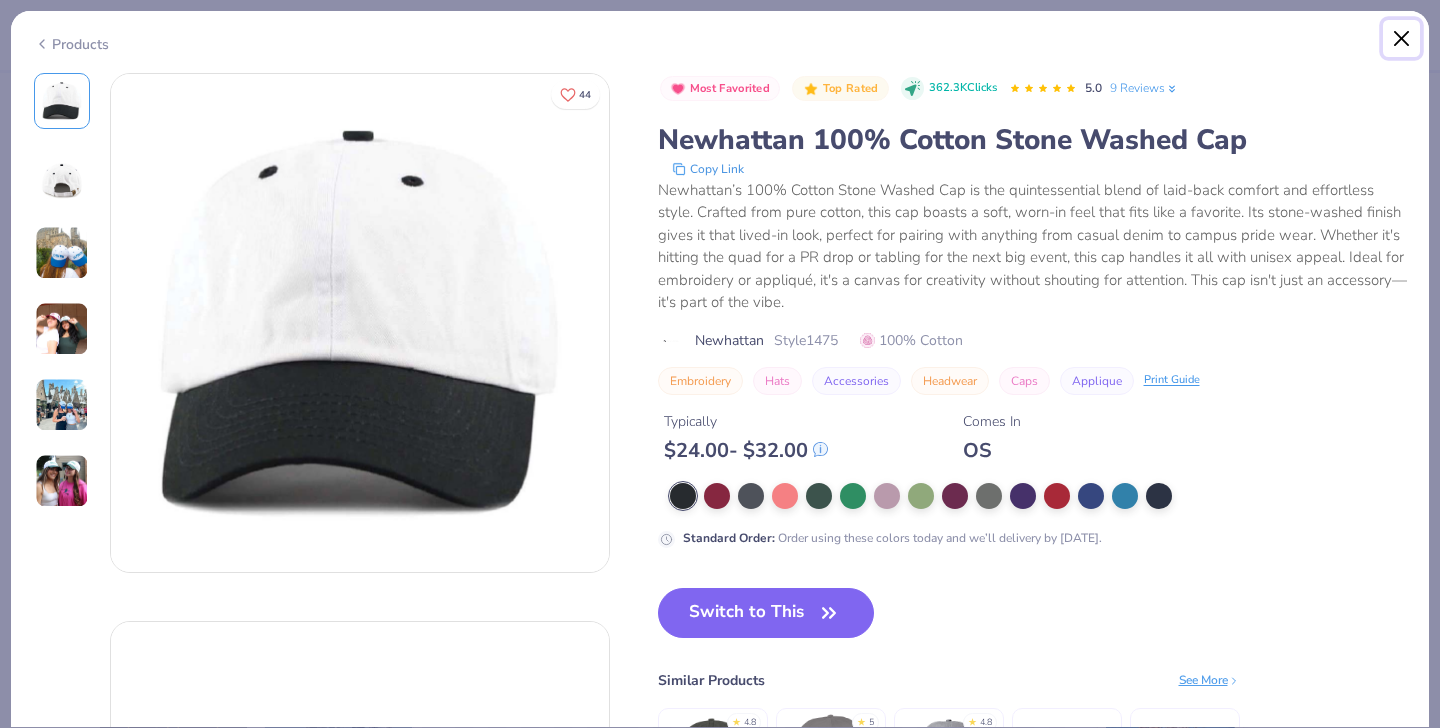 click at bounding box center [1402, 39] 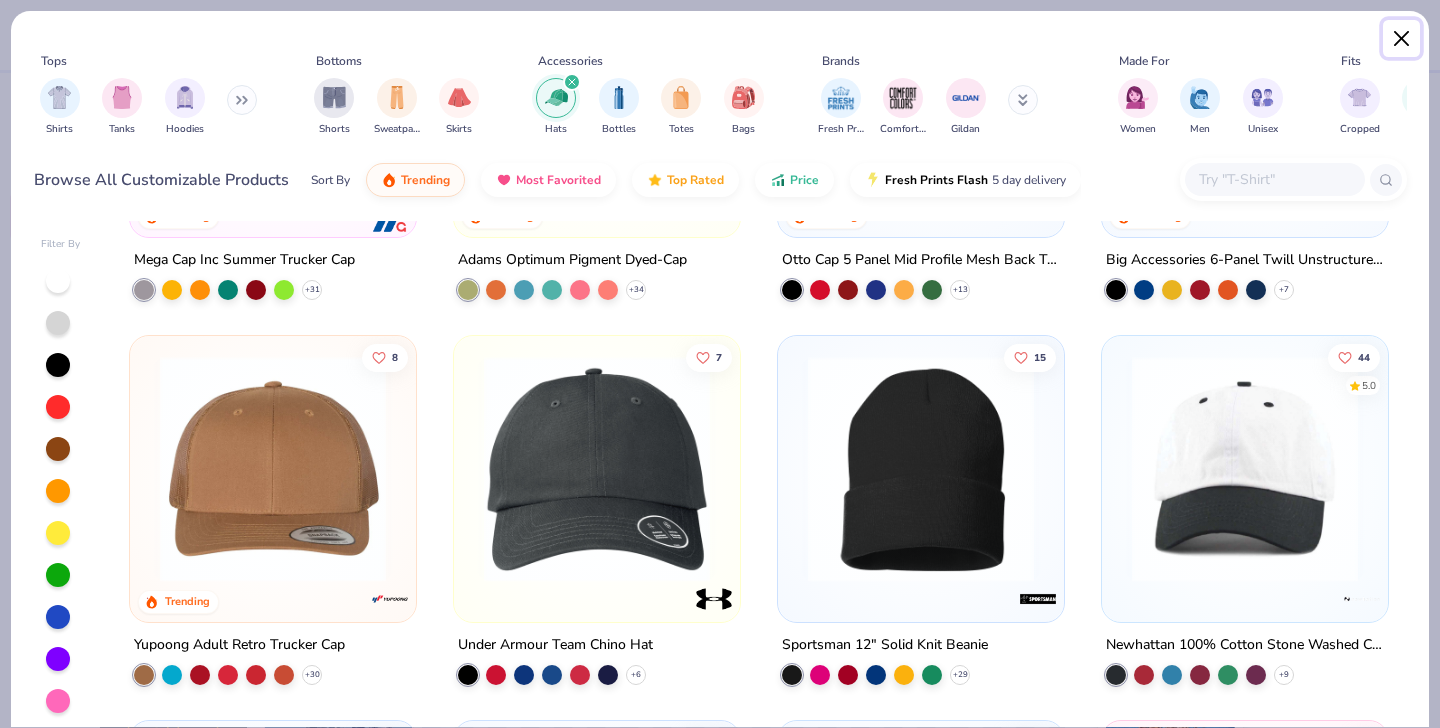 click at bounding box center (1402, 39) 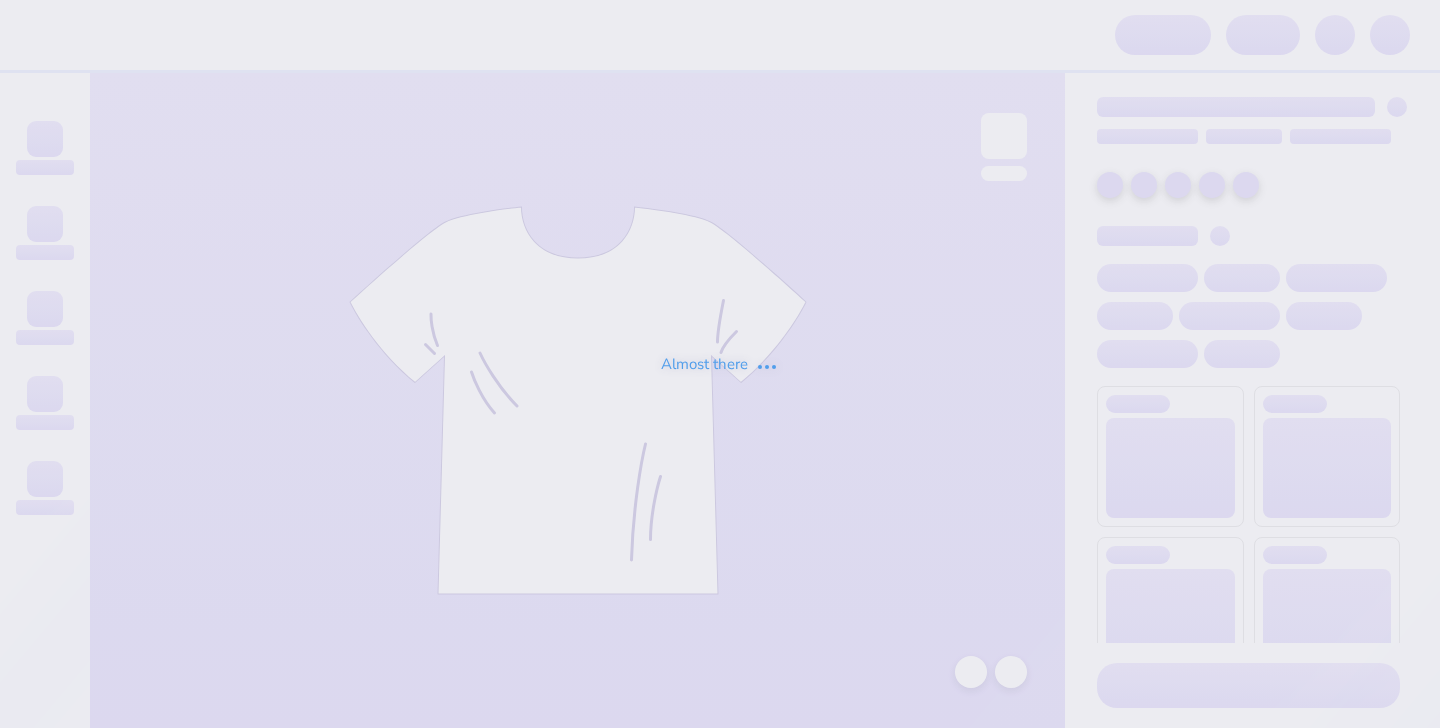 scroll, scrollTop: 0, scrollLeft: 0, axis: both 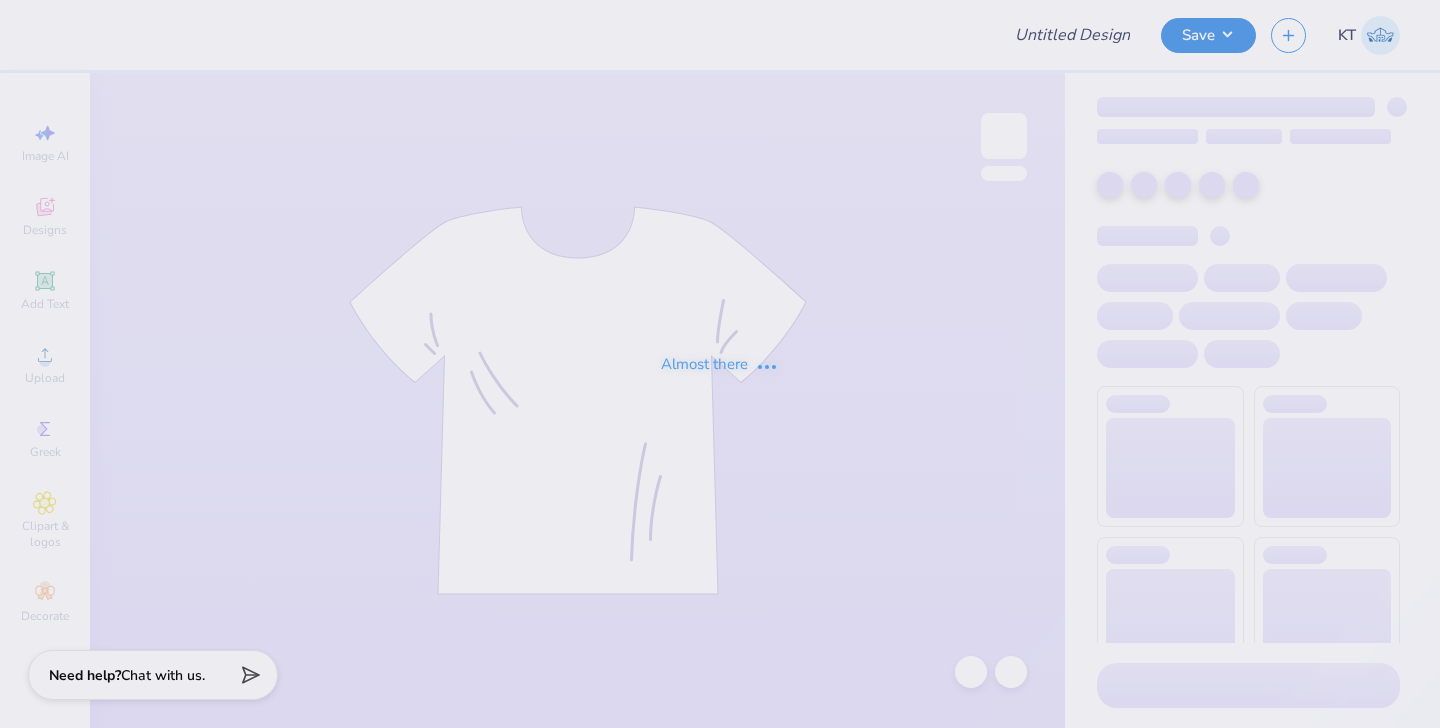 type on "GPHI CSUF General Drop" 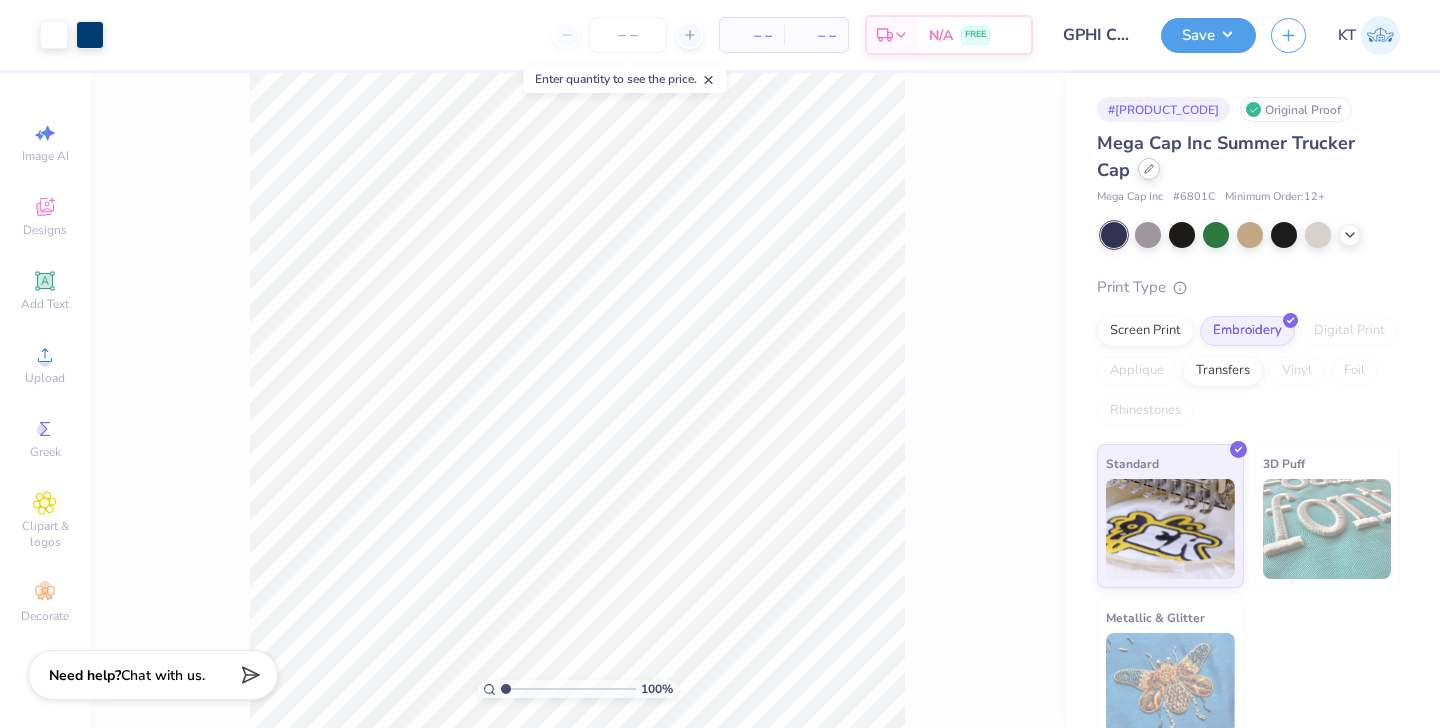 click 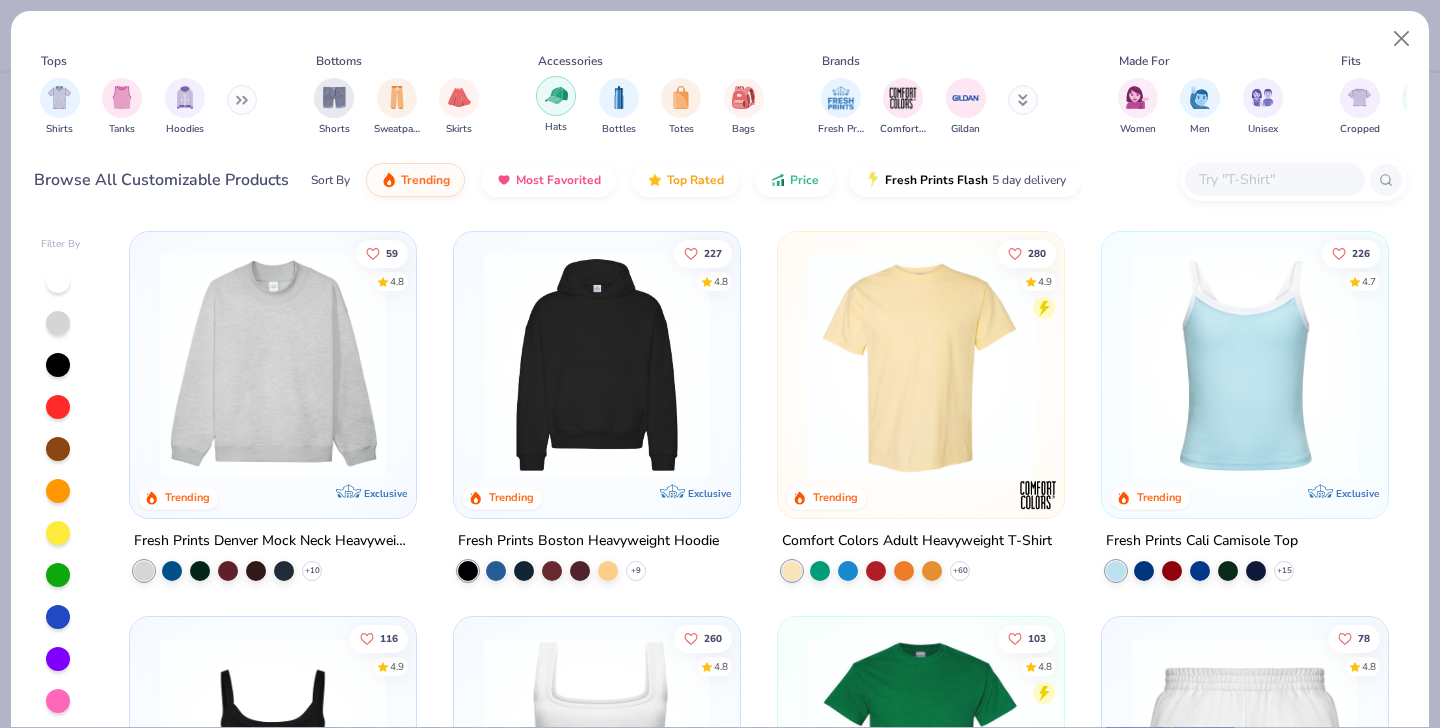 click at bounding box center (556, 95) 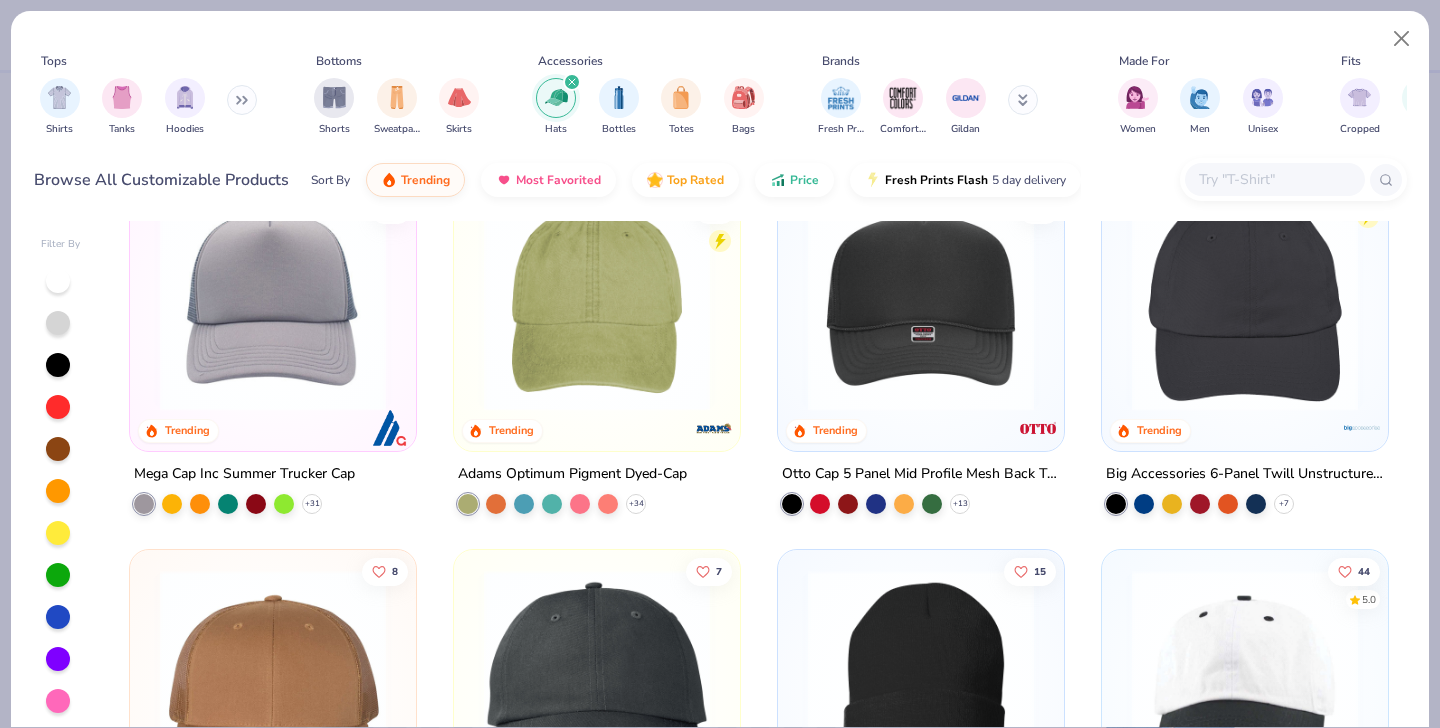 scroll, scrollTop: 0, scrollLeft: 0, axis: both 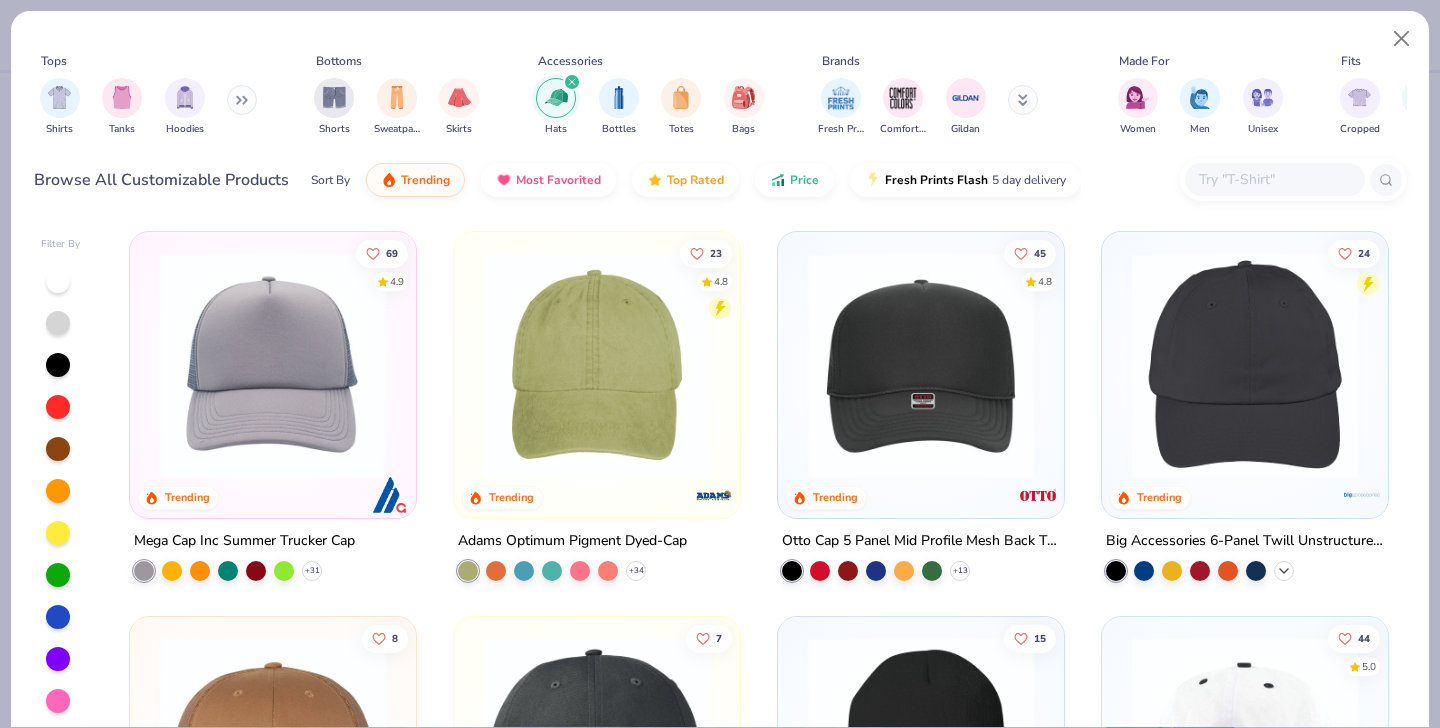 click 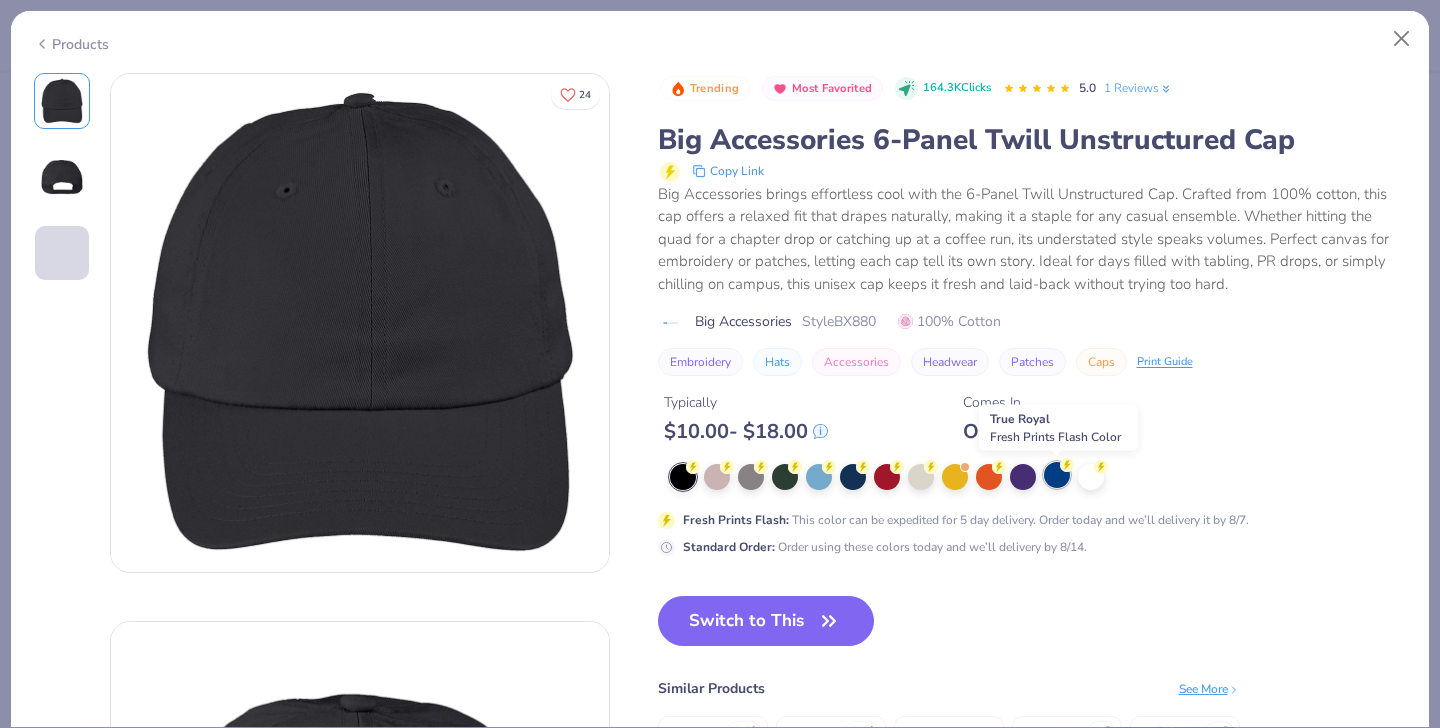 click at bounding box center [1057, 475] 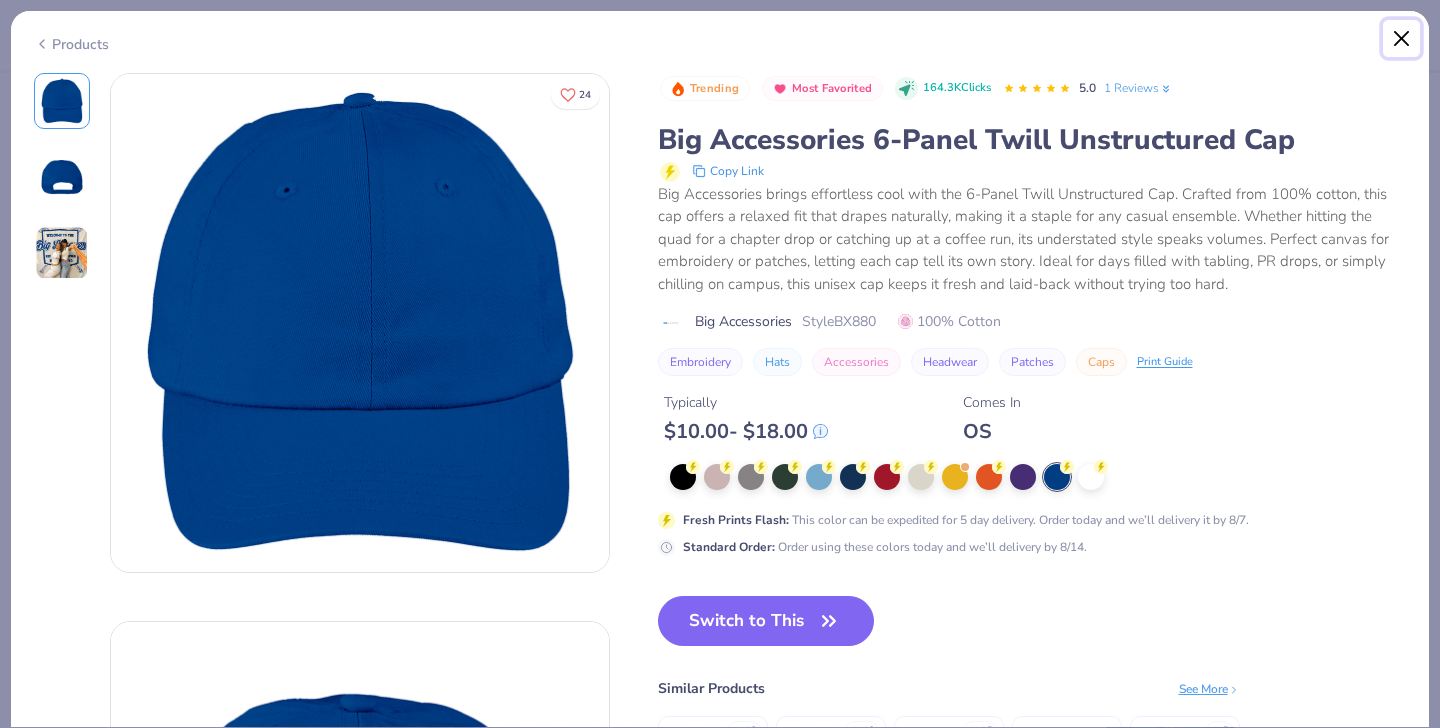 click at bounding box center (1402, 39) 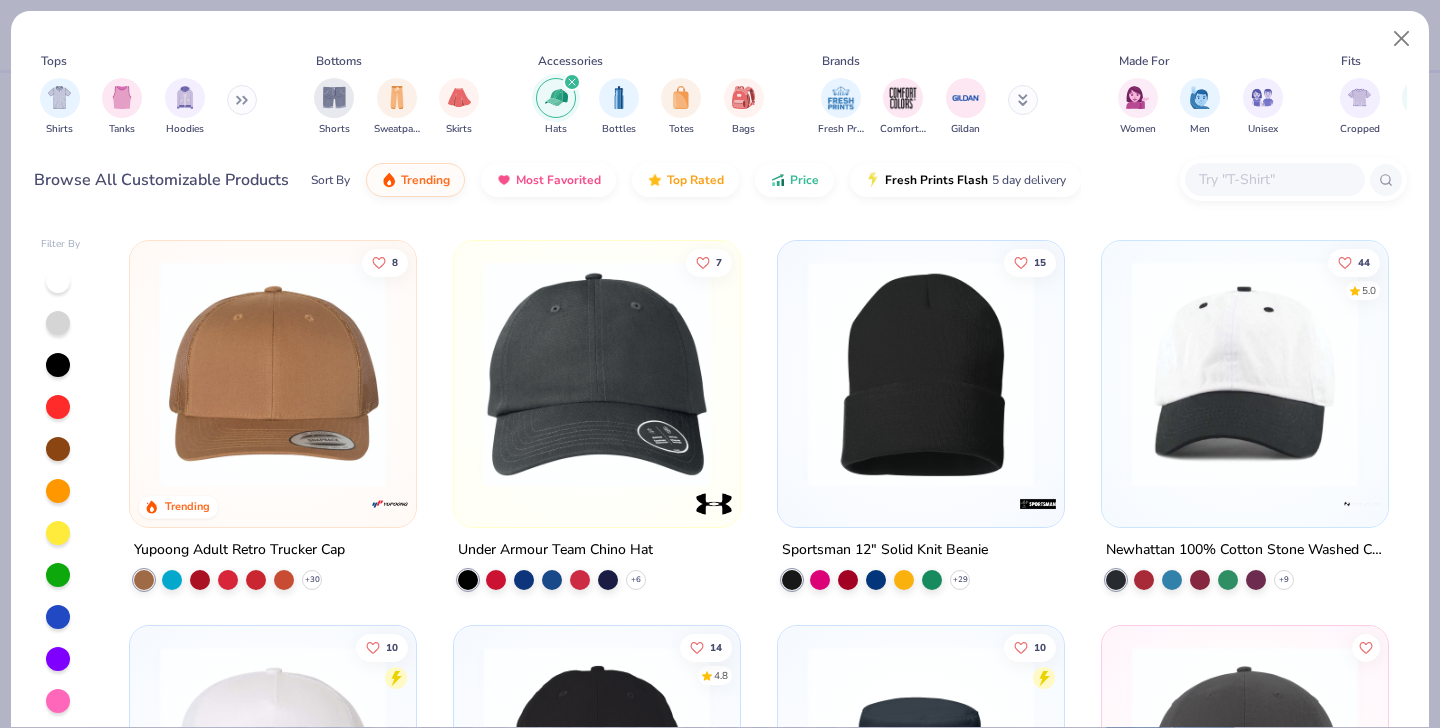 scroll, scrollTop: 383, scrollLeft: 0, axis: vertical 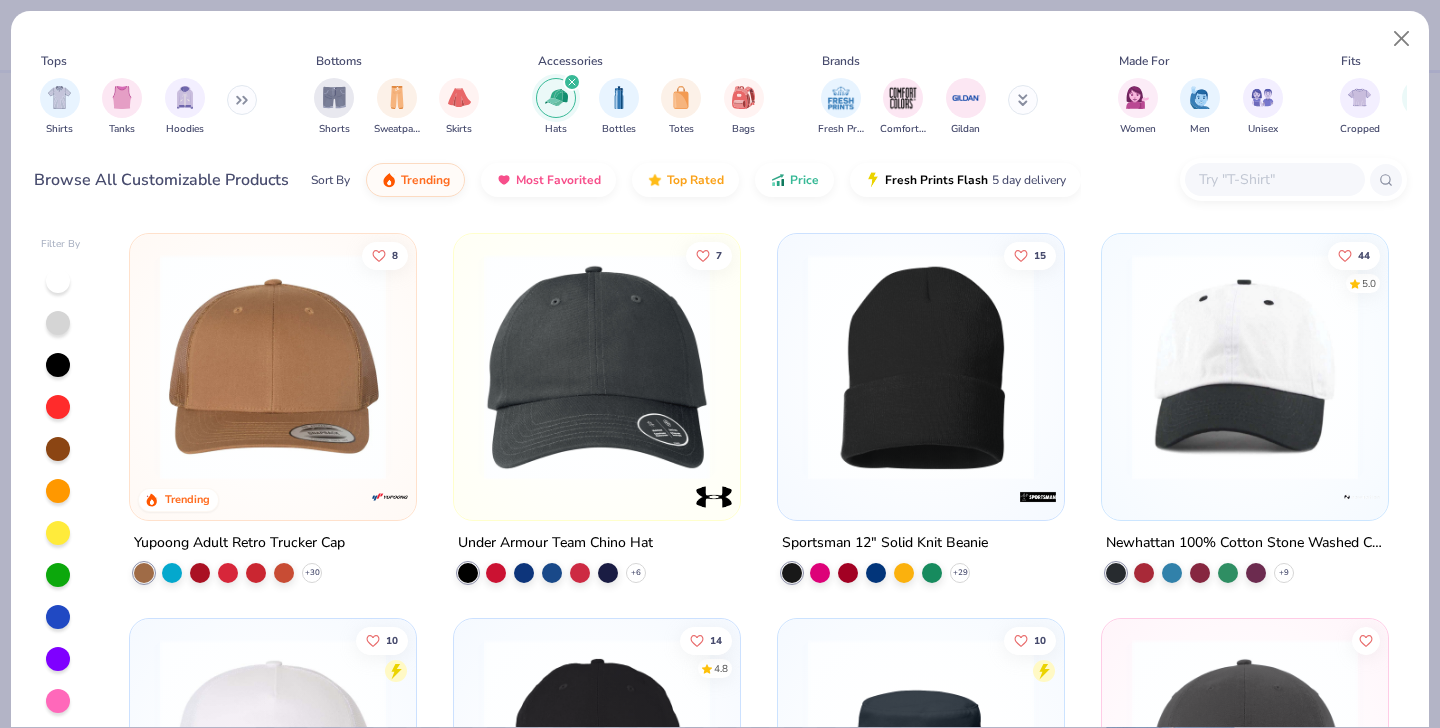 click at bounding box center [1245, 372] 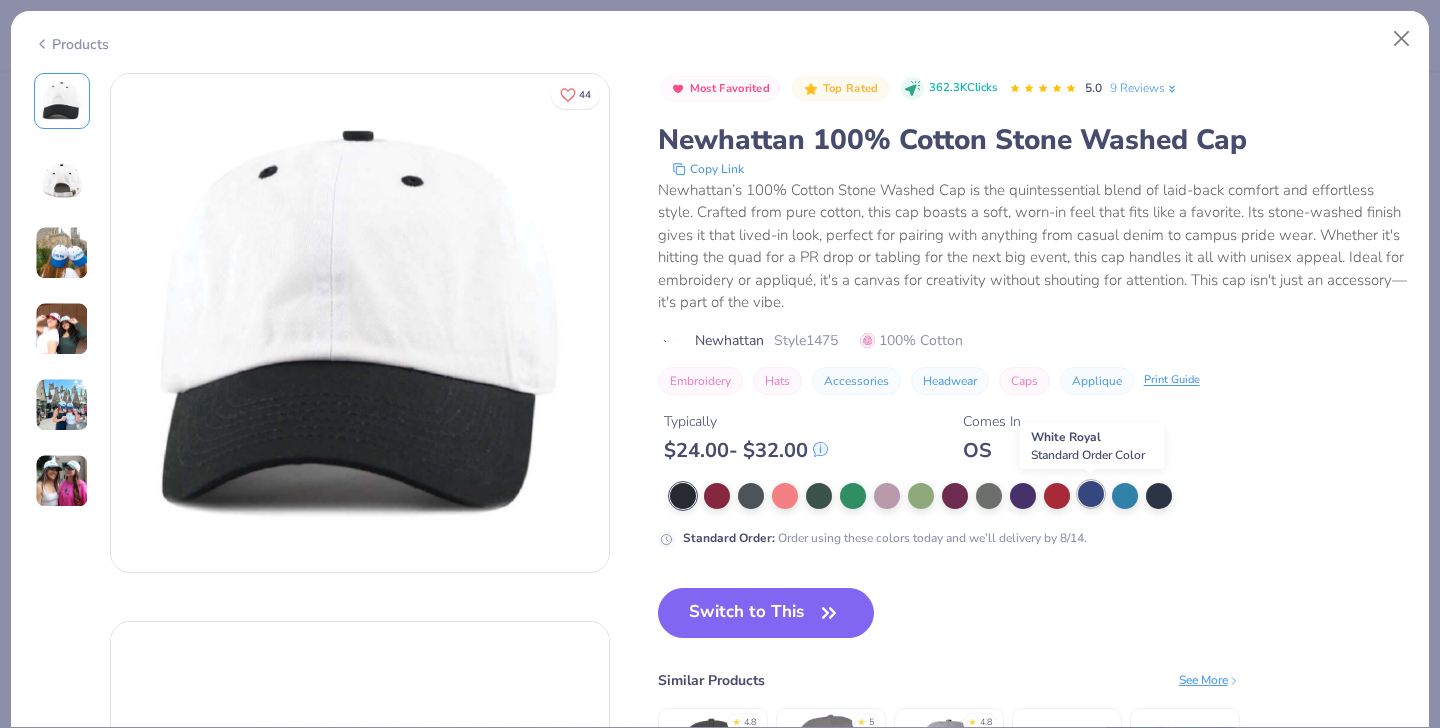 click at bounding box center [1091, 494] 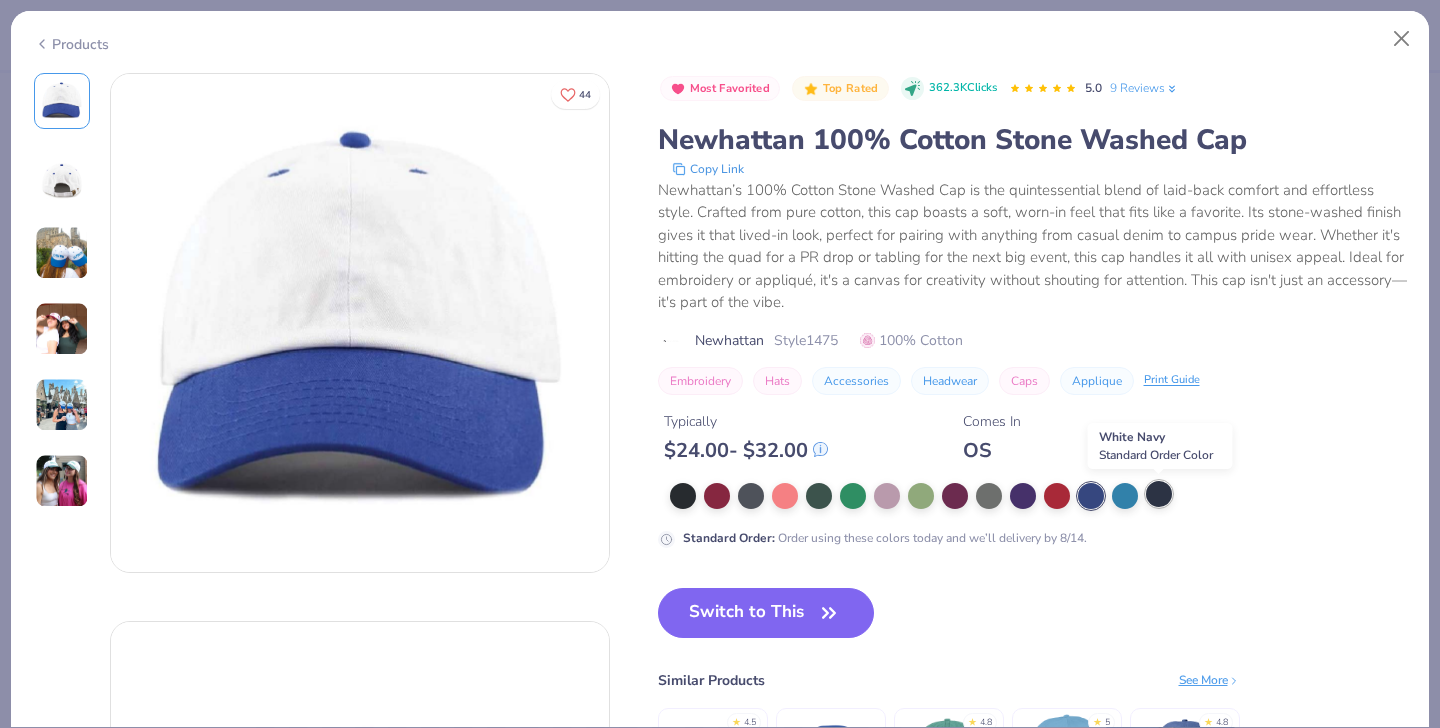 click at bounding box center (1159, 494) 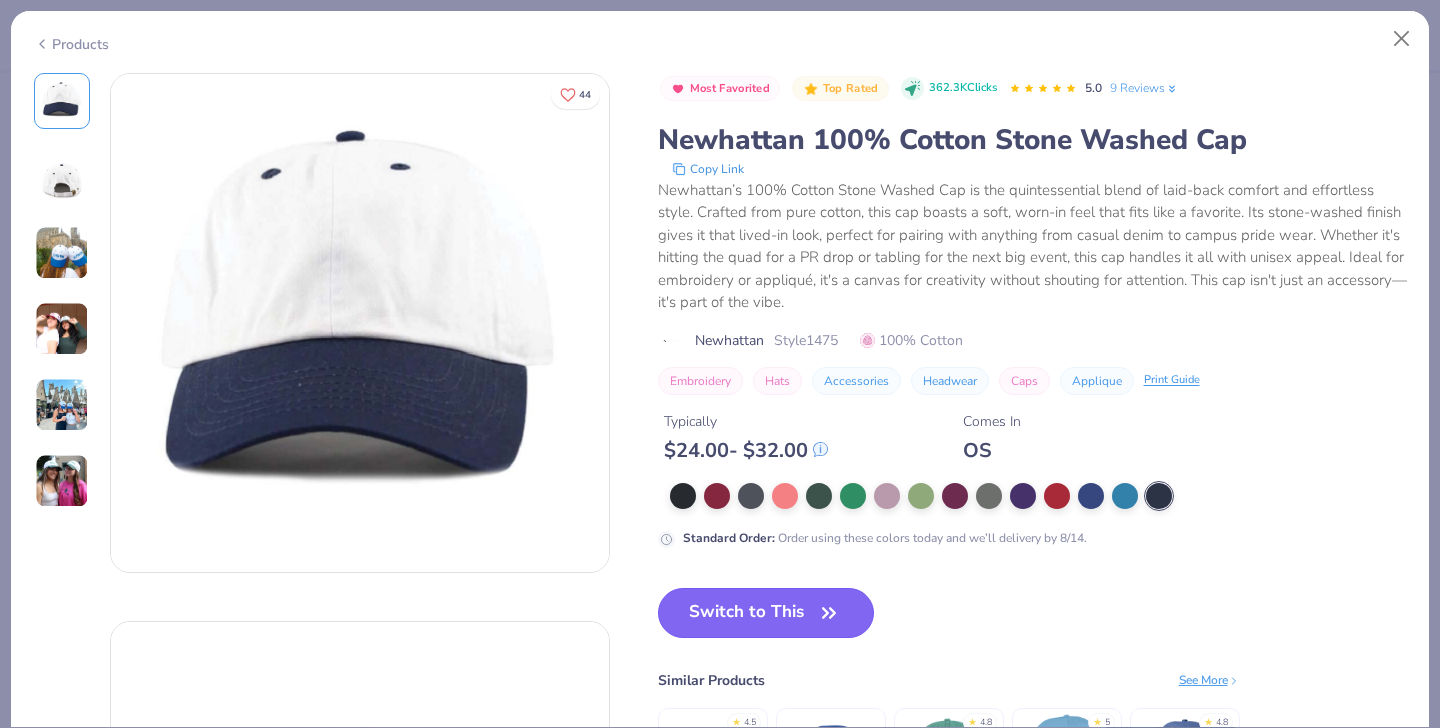 click on "Switch to This" at bounding box center (766, 613) 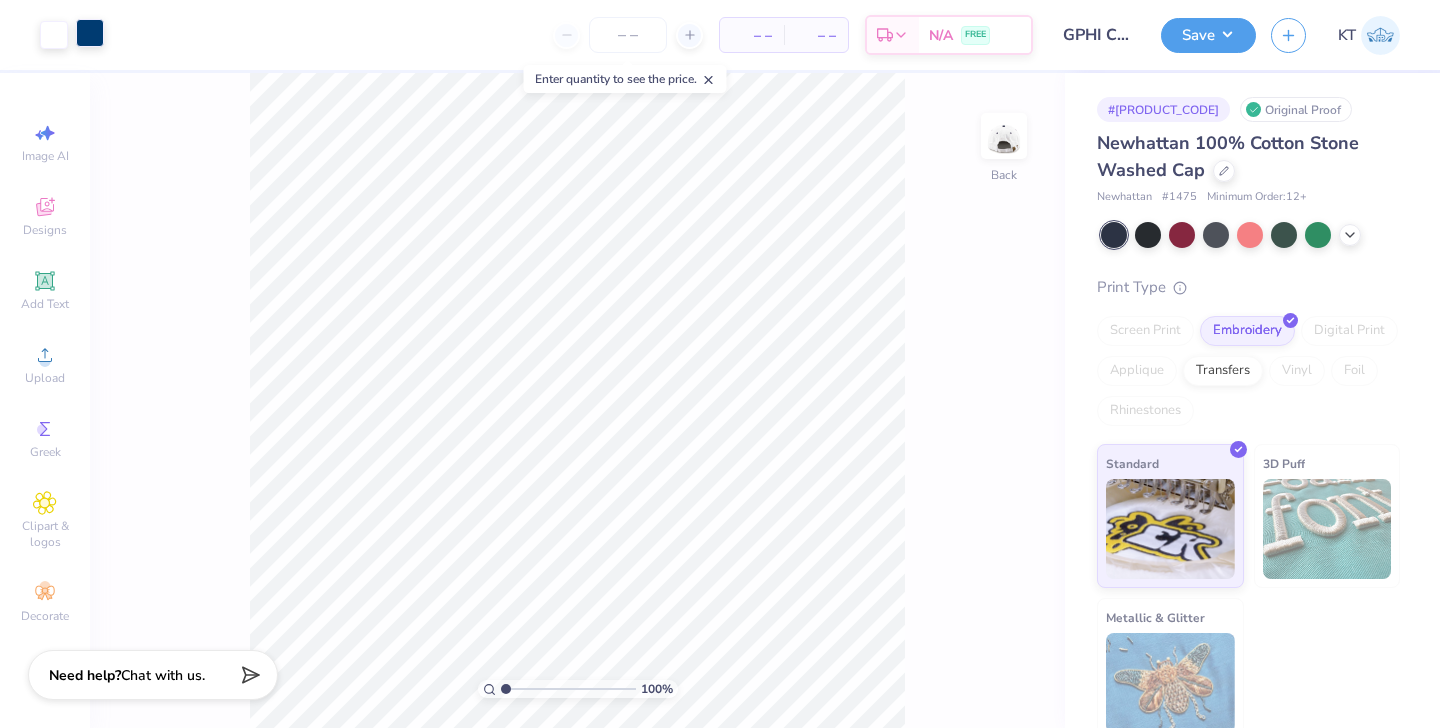 click at bounding box center [90, 33] 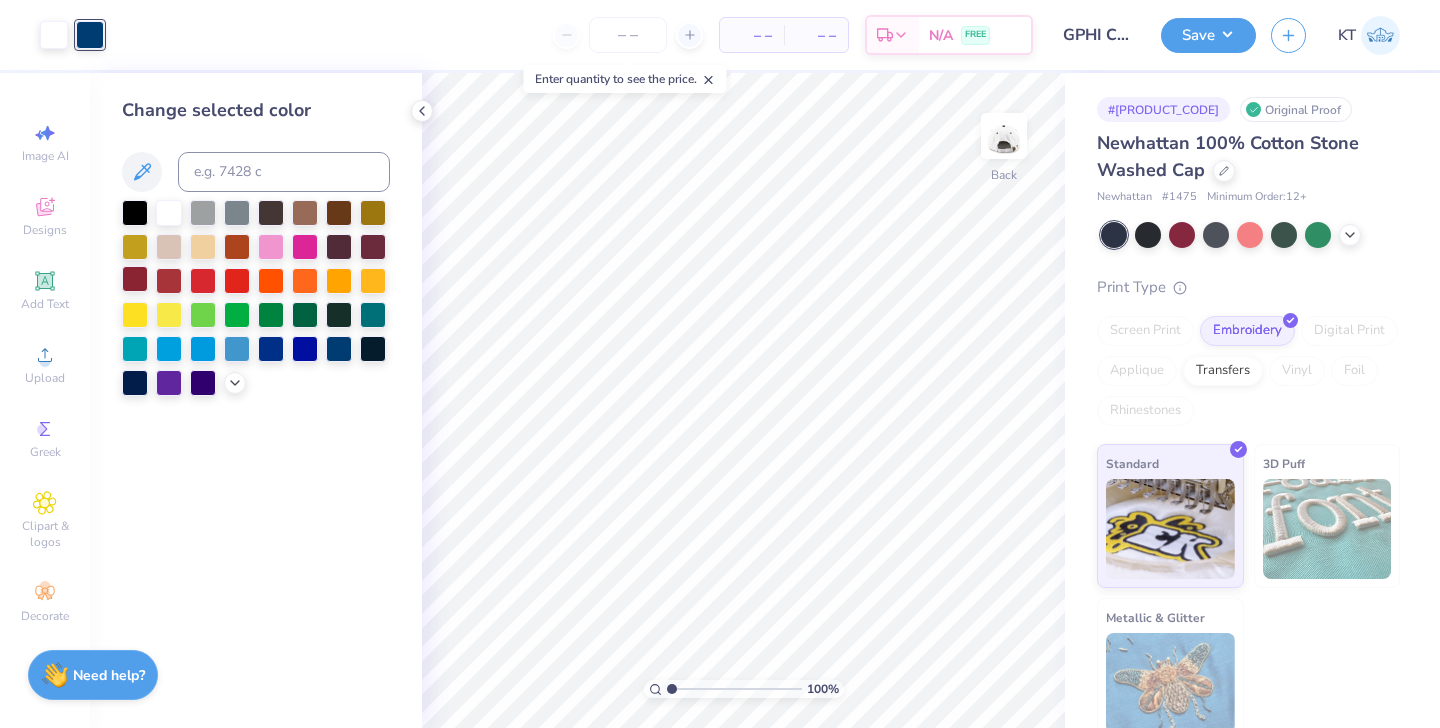 click at bounding box center [135, 279] 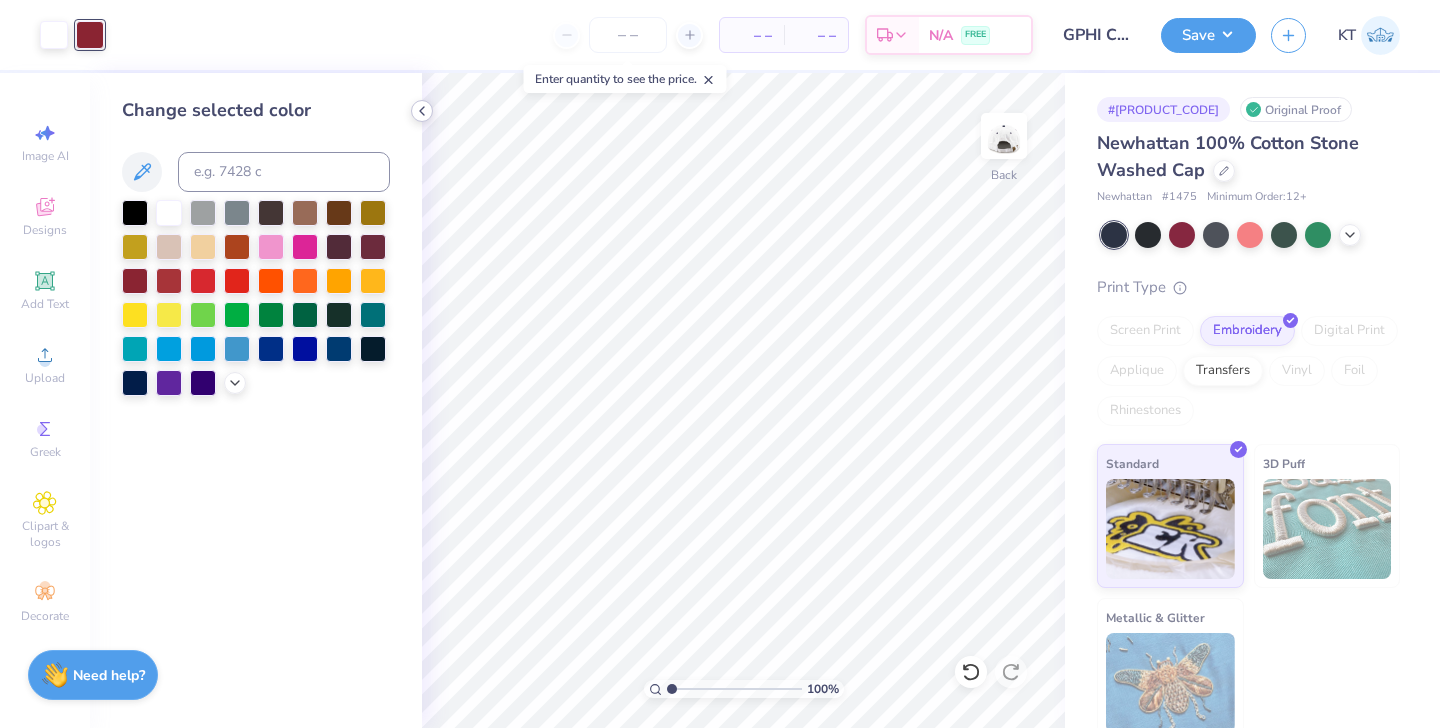 click 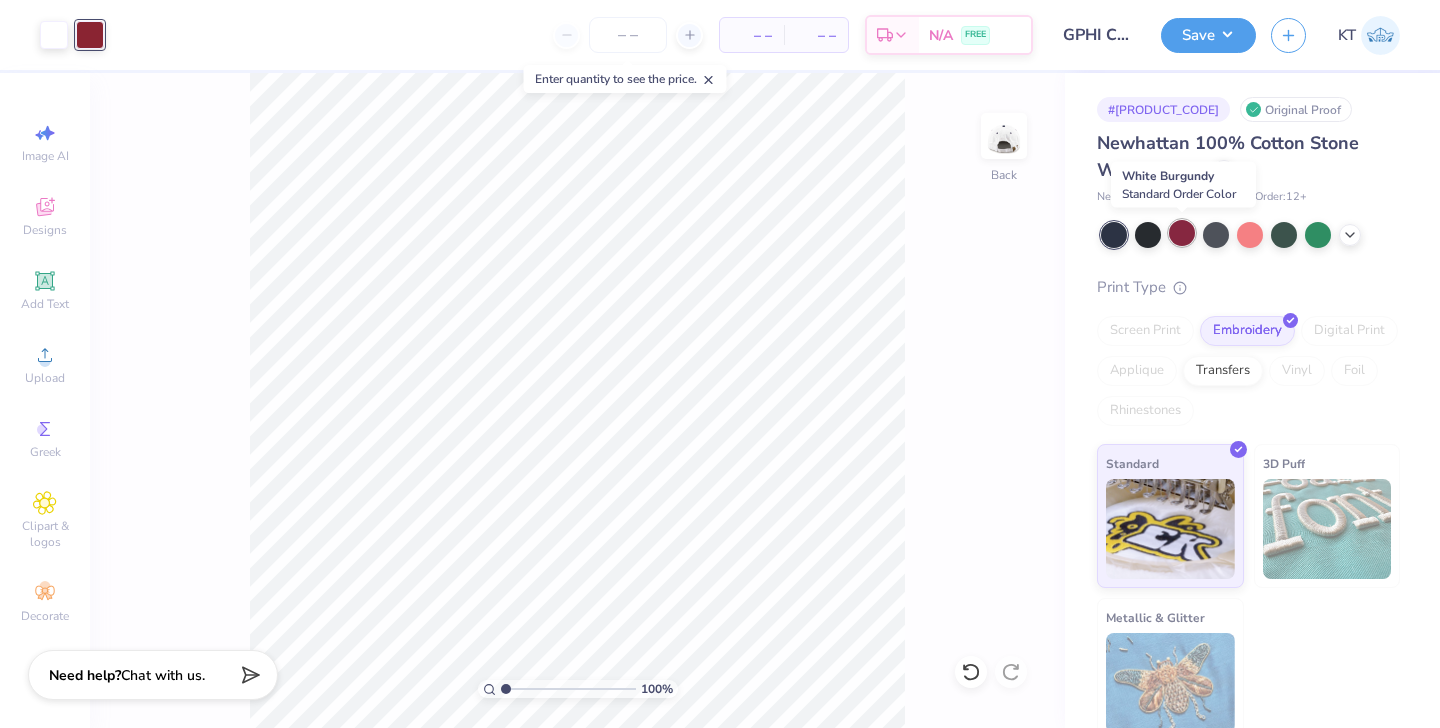click at bounding box center (1182, 233) 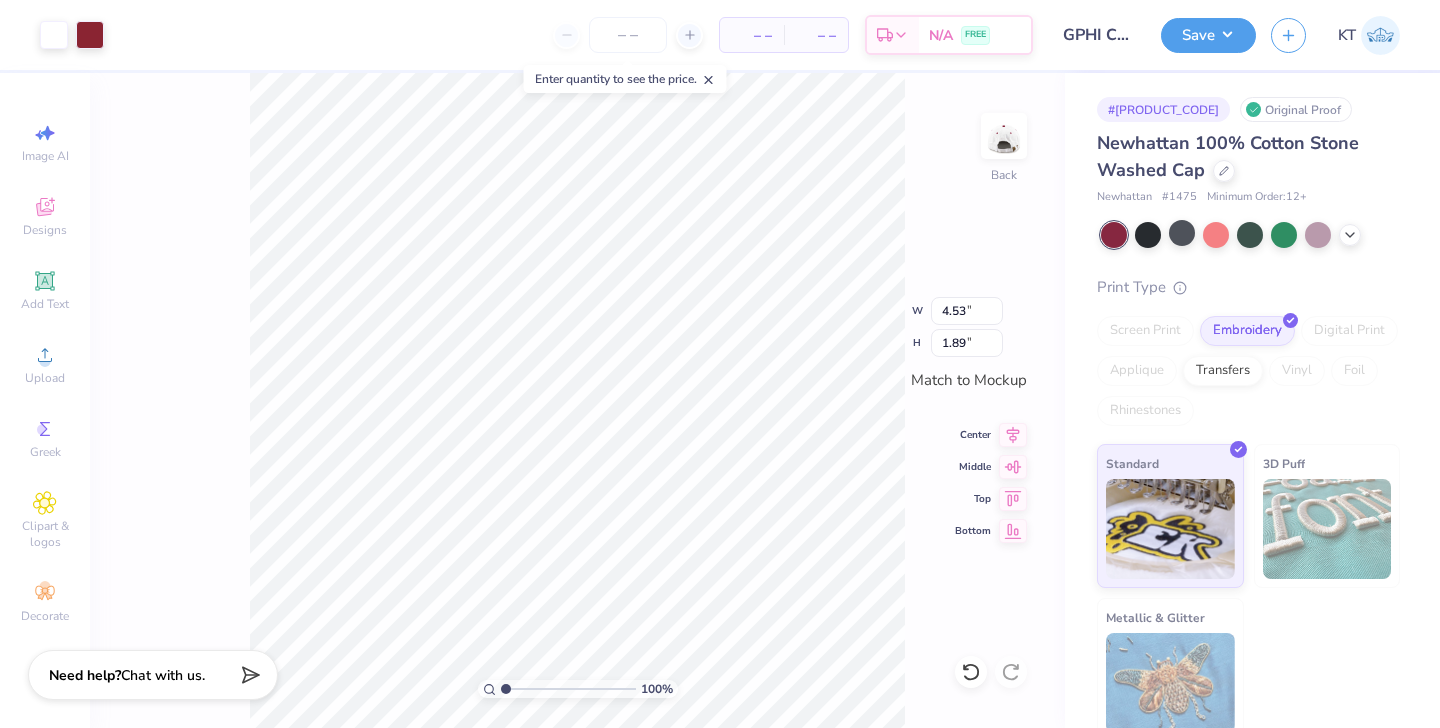 type on "4.53" 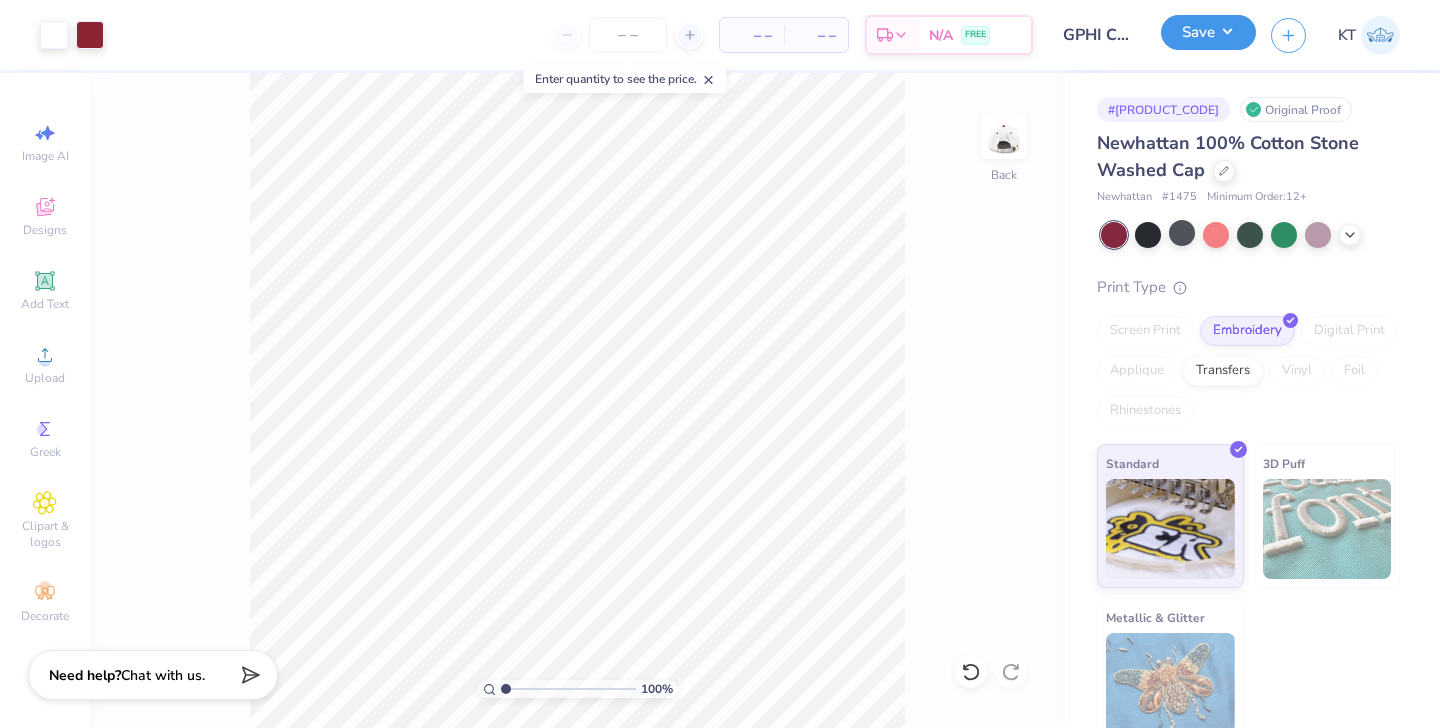 click on "Save" at bounding box center [1208, 32] 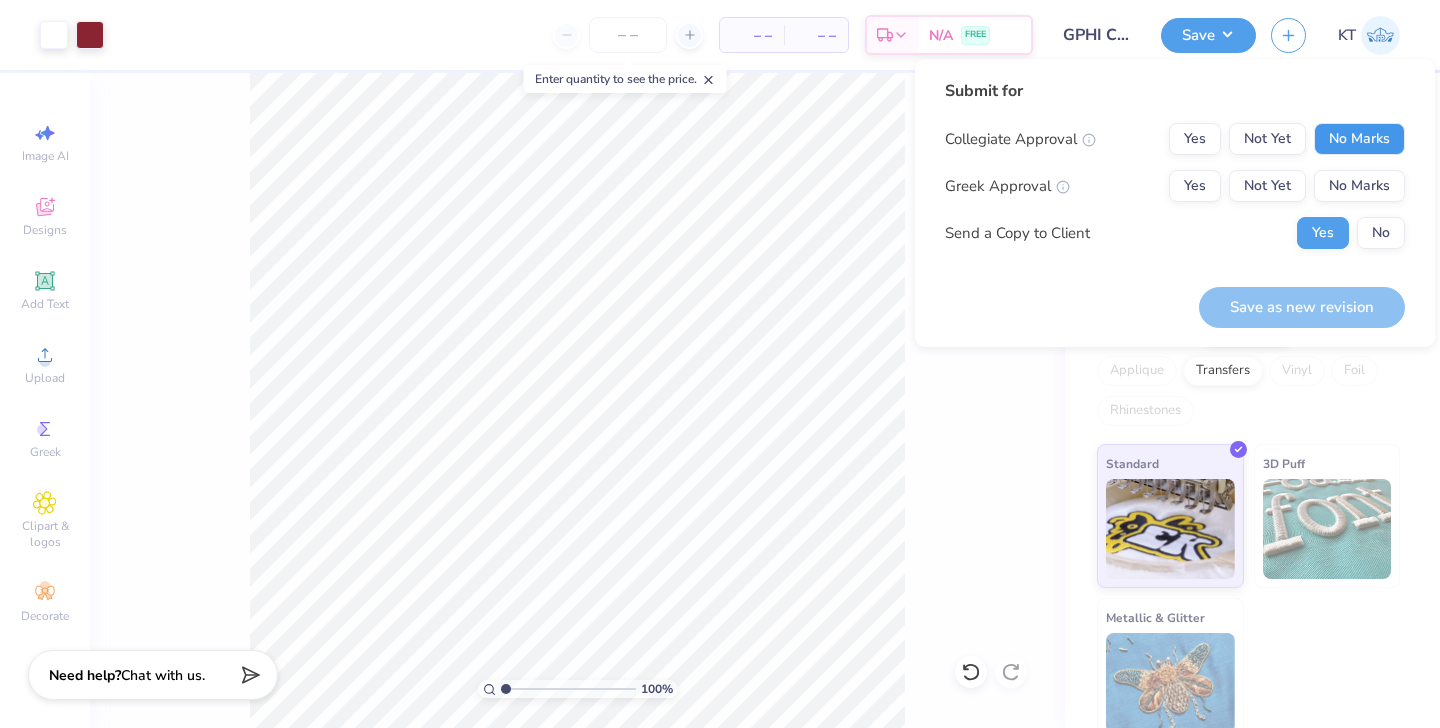 click on "No Marks" at bounding box center [1359, 139] 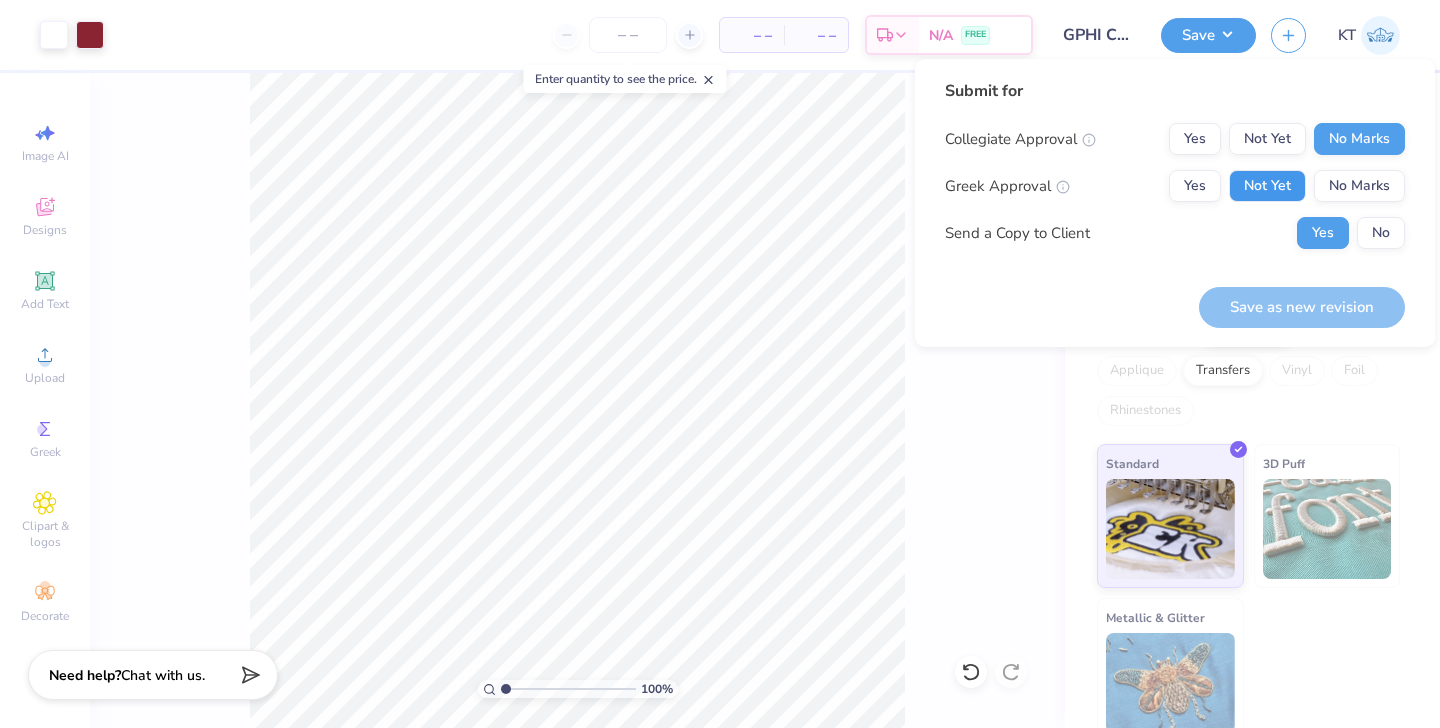 click on "Not Yet" at bounding box center (1267, 186) 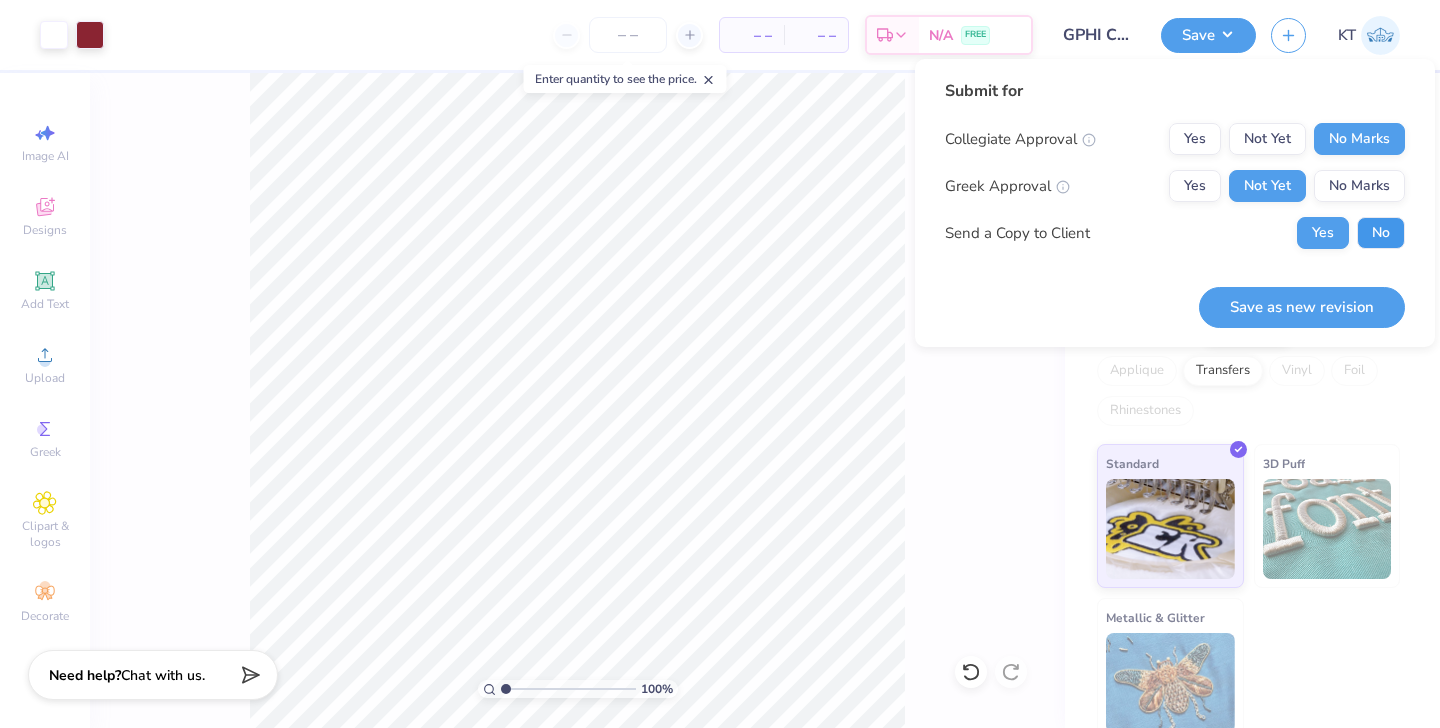 click on "No" at bounding box center (1381, 233) 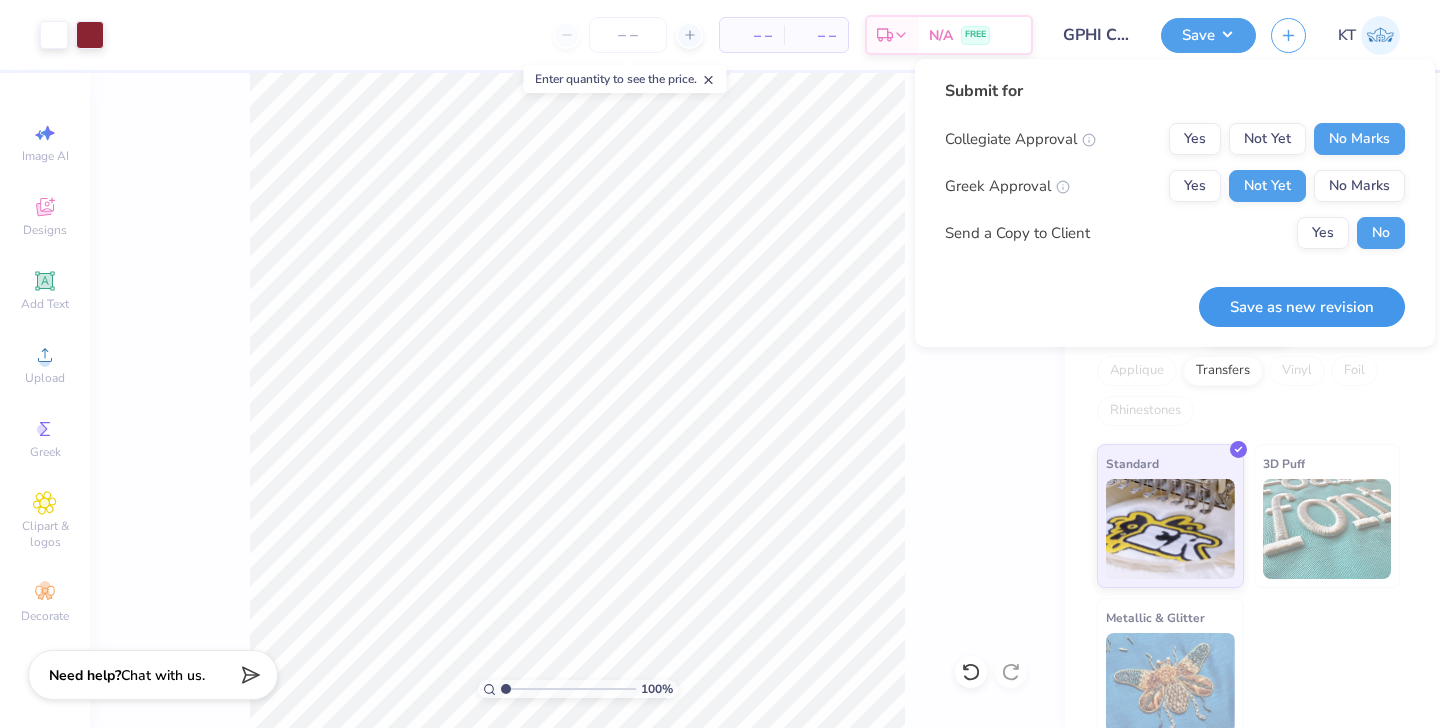 click on "Save as new revision" at bounding box center [1302, 307] 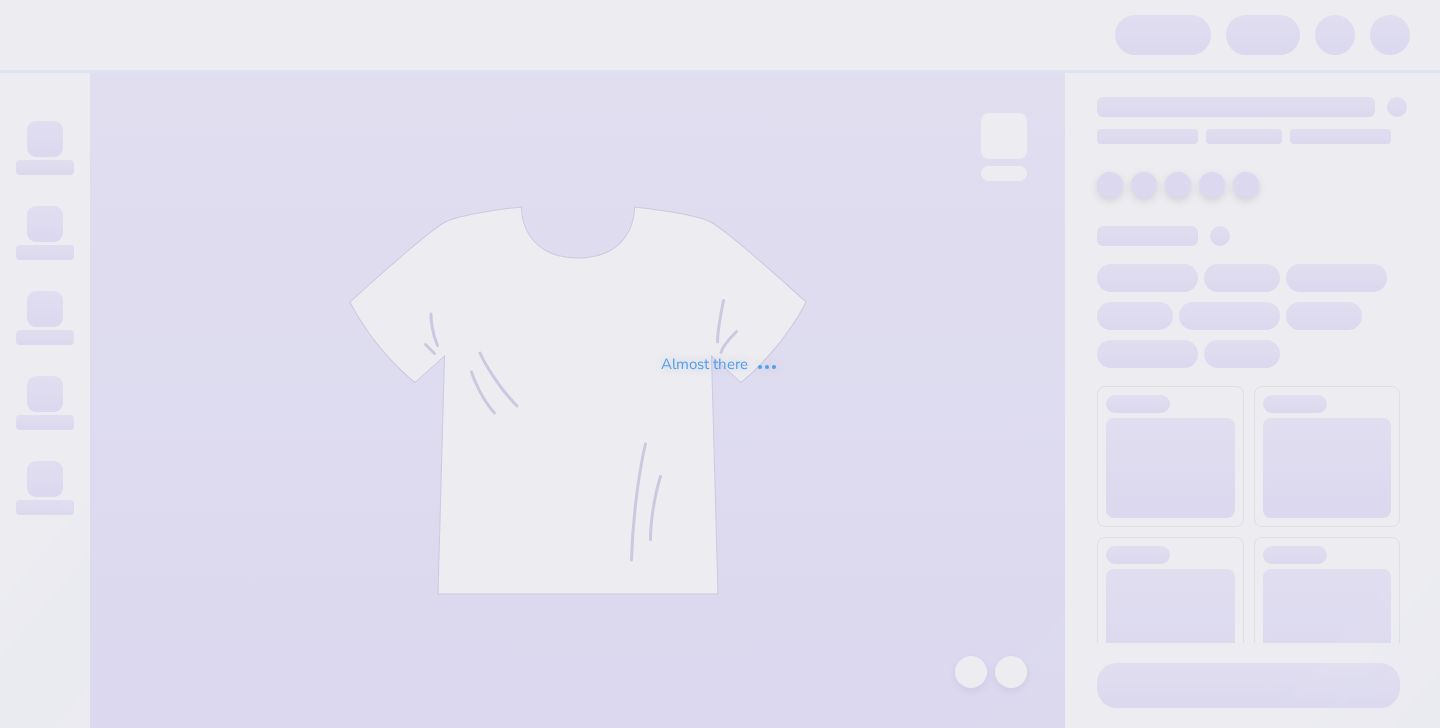 scroll, scrollTop: 0, scrollLeft: 0, axis: both 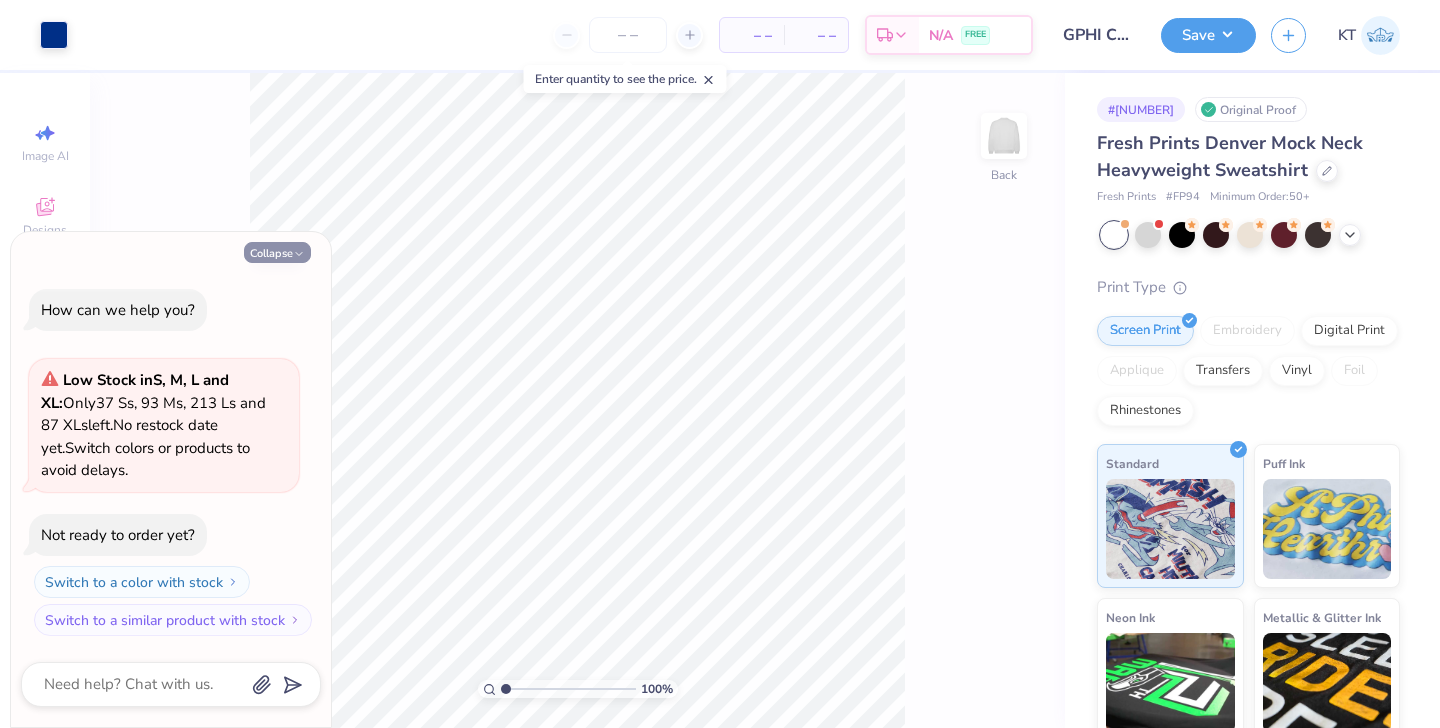 click on "Collapse" at bounding box center [277, 252] 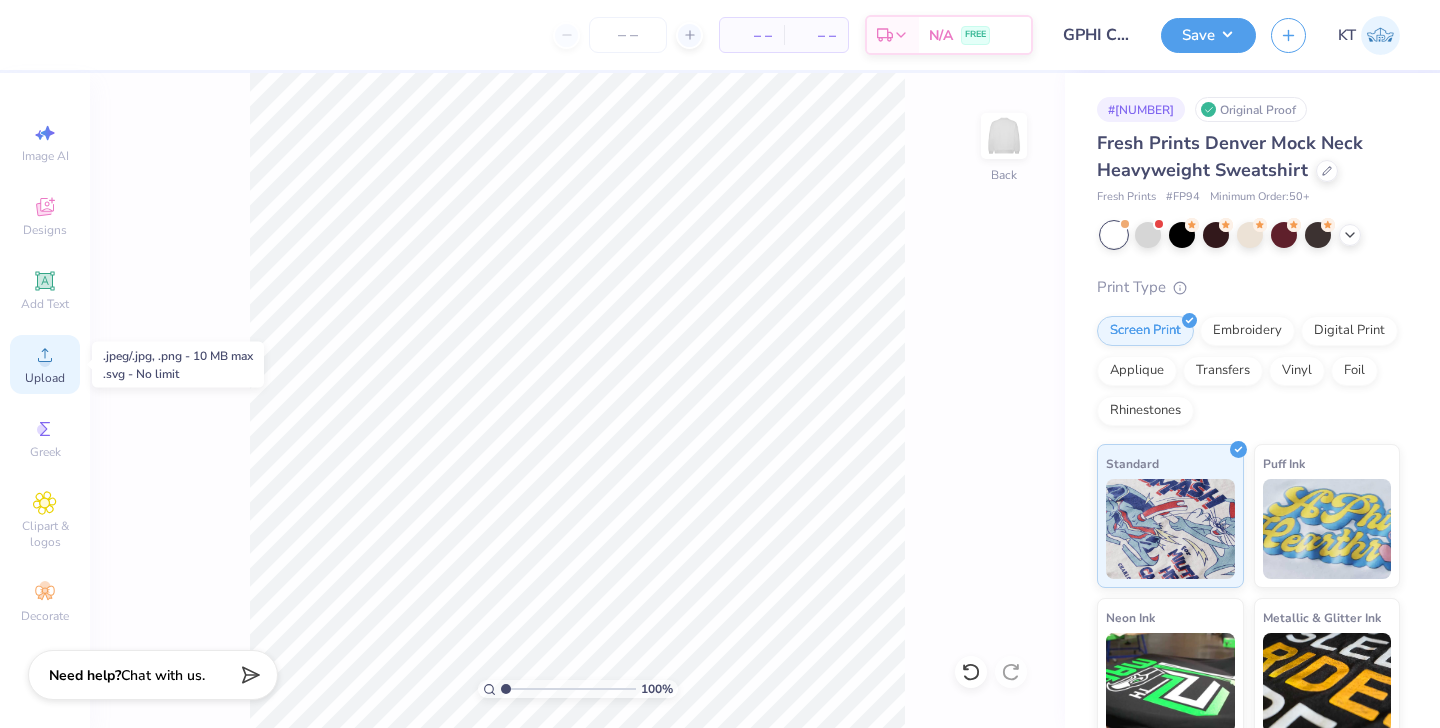 click 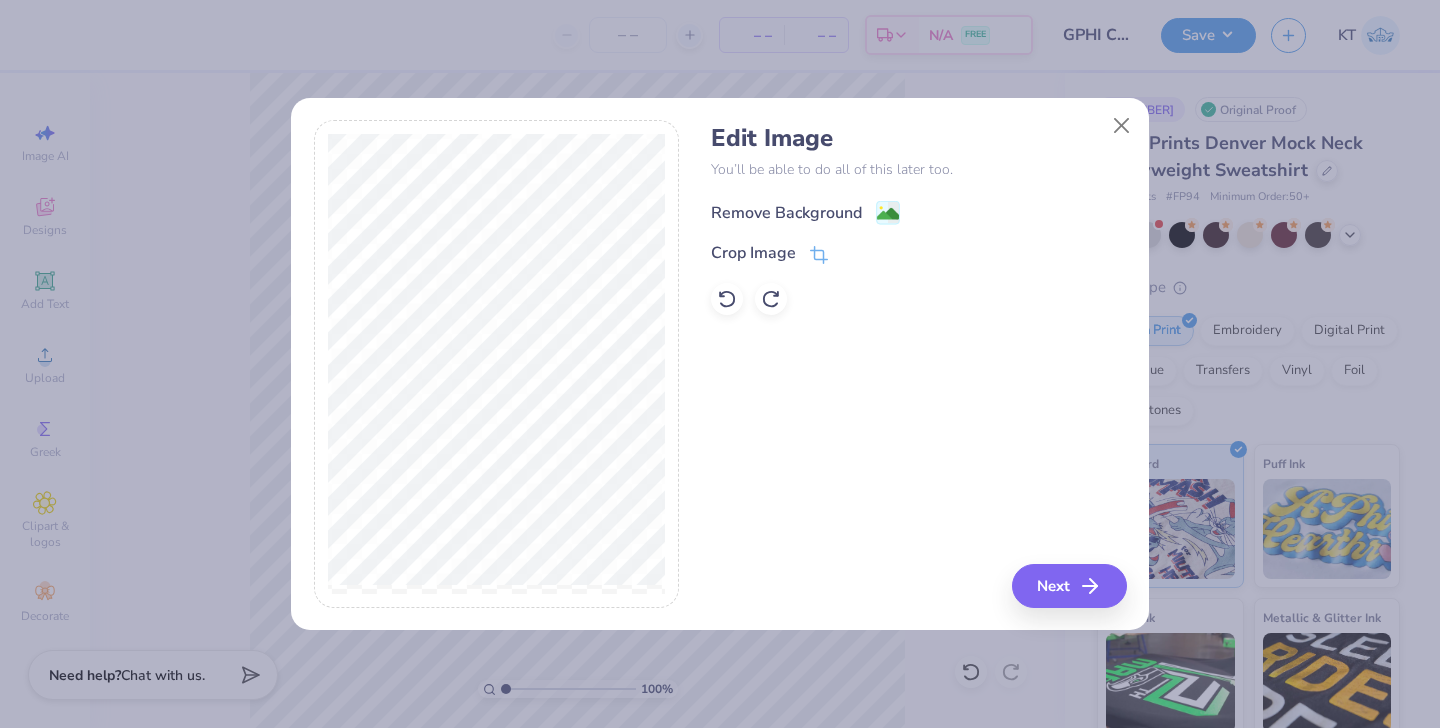 click on "Remove Background" at bounding box center (786, 213) 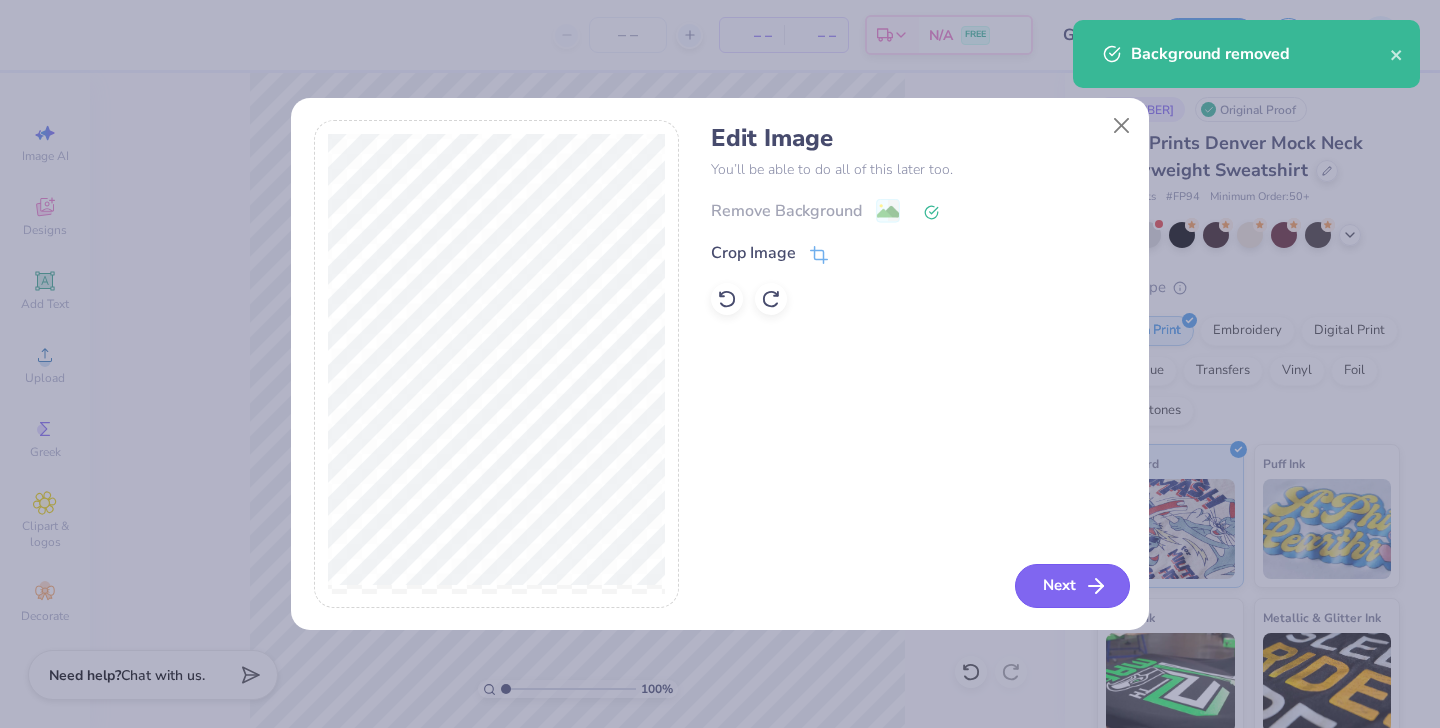 click on "Next" at bounding box center (1072, 586) 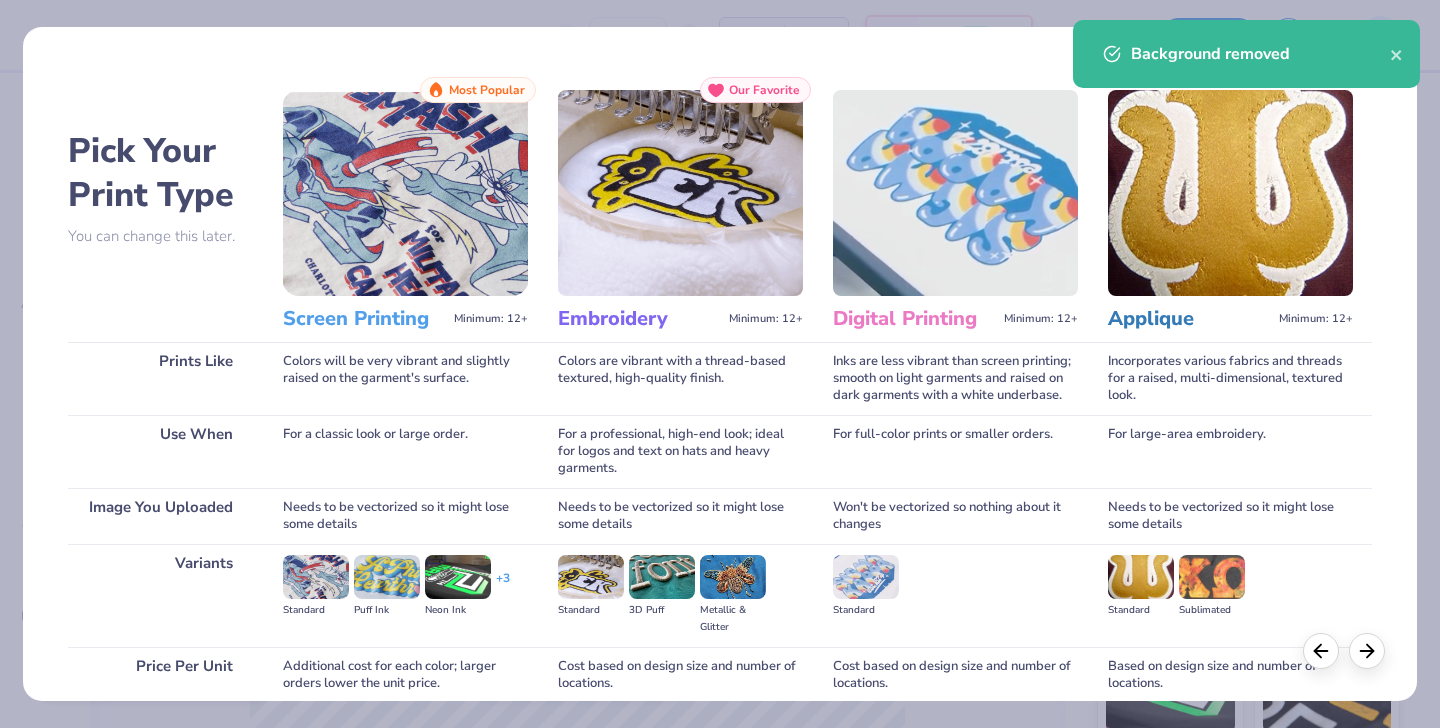 scroll, scrollTop: 169, scrollLeft: 0, axis: vertical 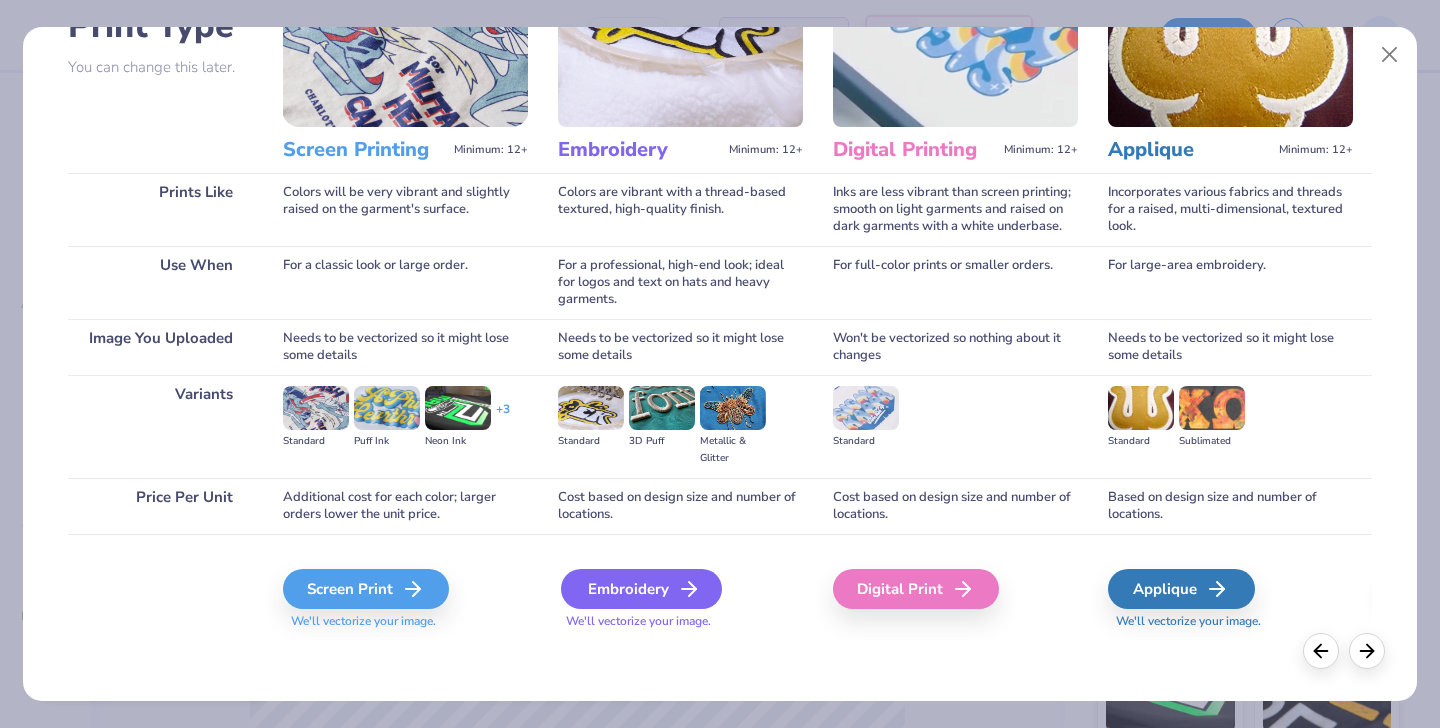 click on "Embroidery" at bounding box center [641, 589] 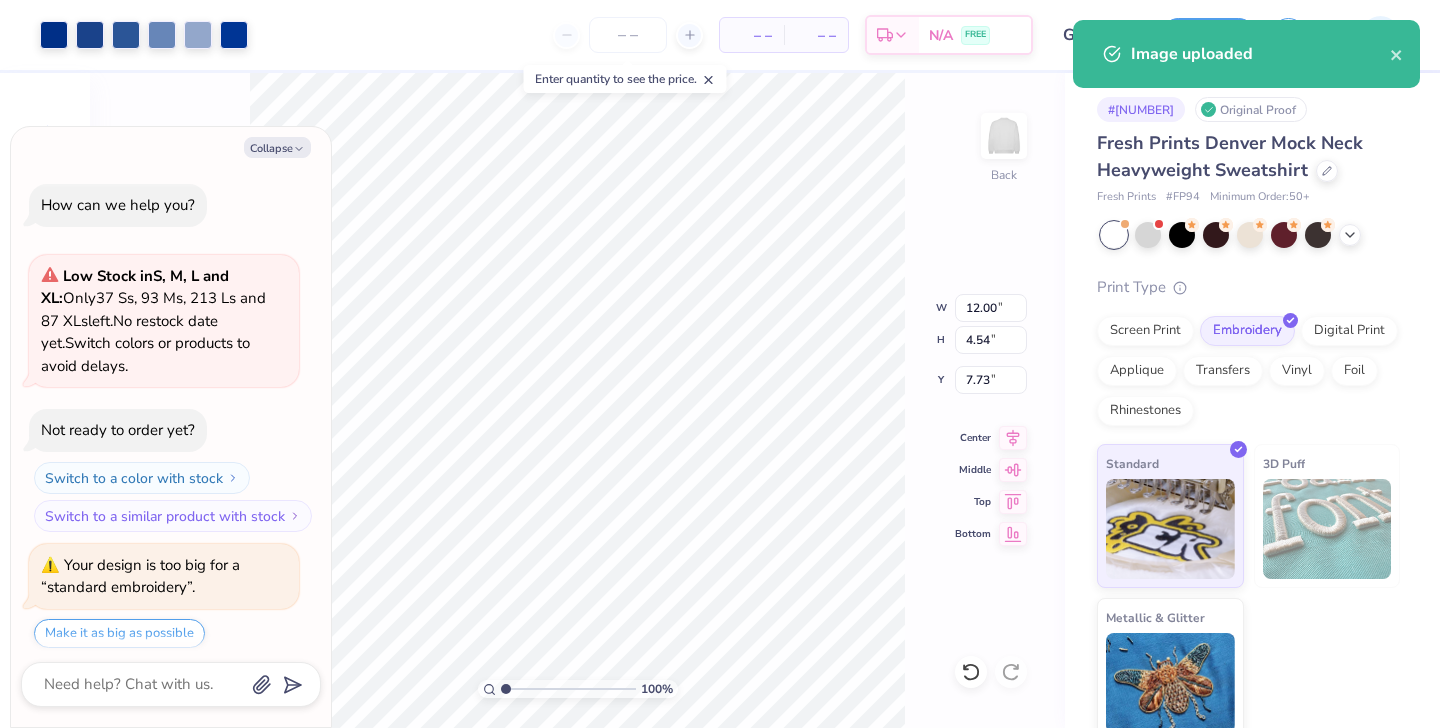 scroll, scrollTop: 61, scrollLeft: 0, axis: vertical 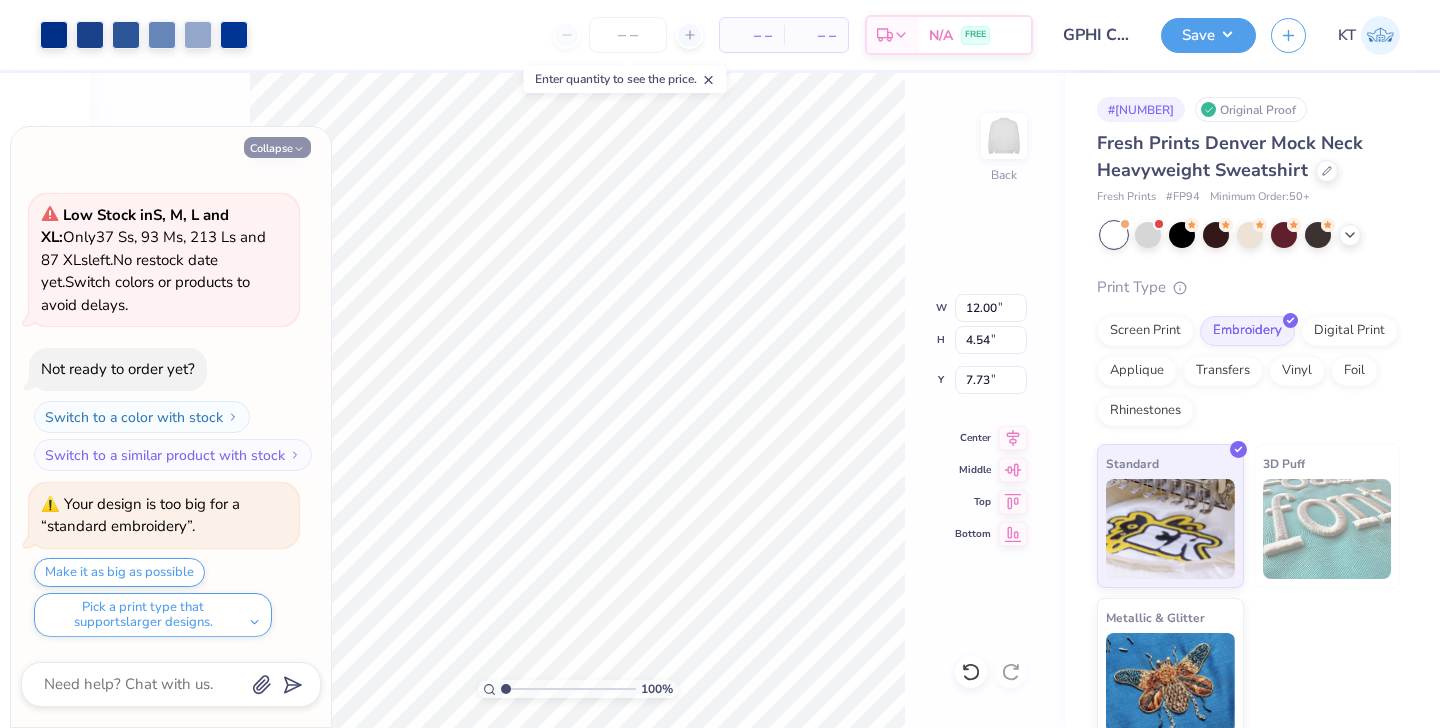 click on "Collapse" at bounding box center (277, 147) 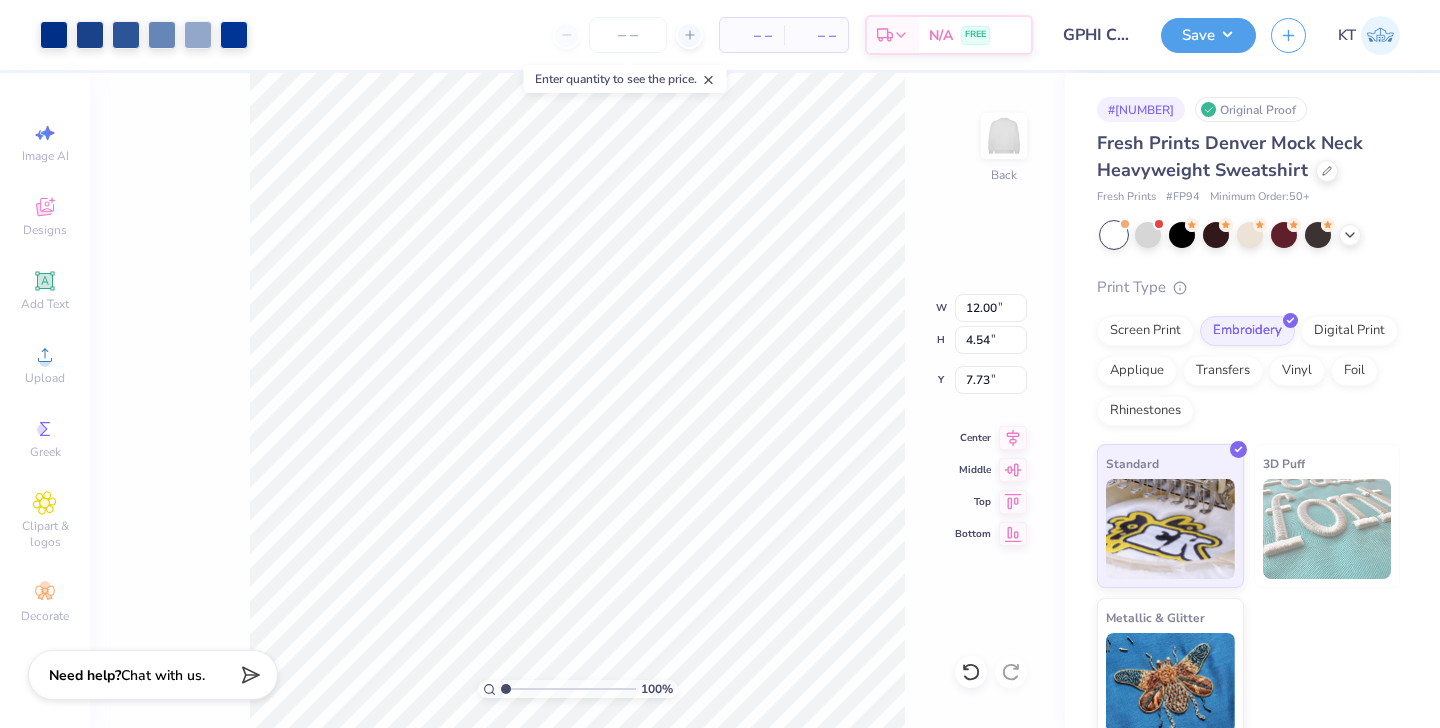 type on "1.70" 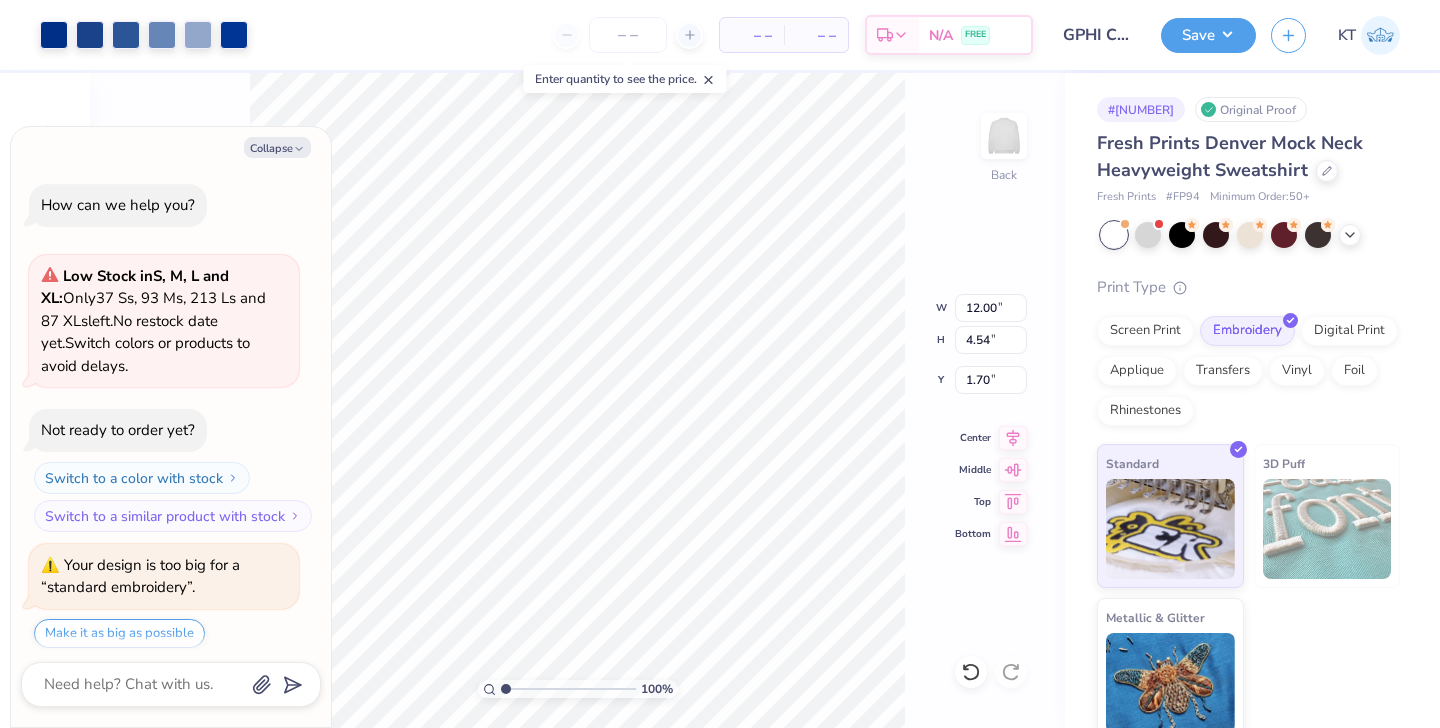 scroll, scrollTop: 227, scrollLeft: 0, axis: vertical 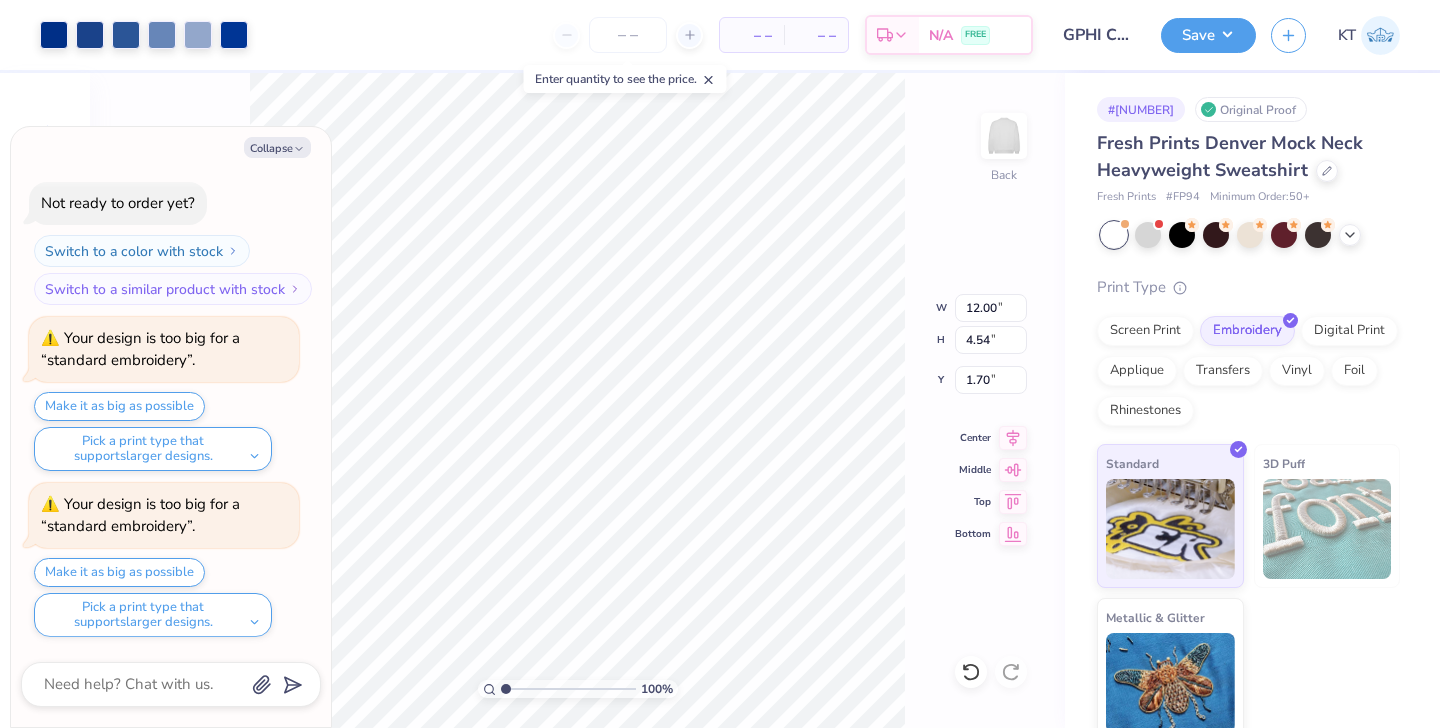 type on "x" 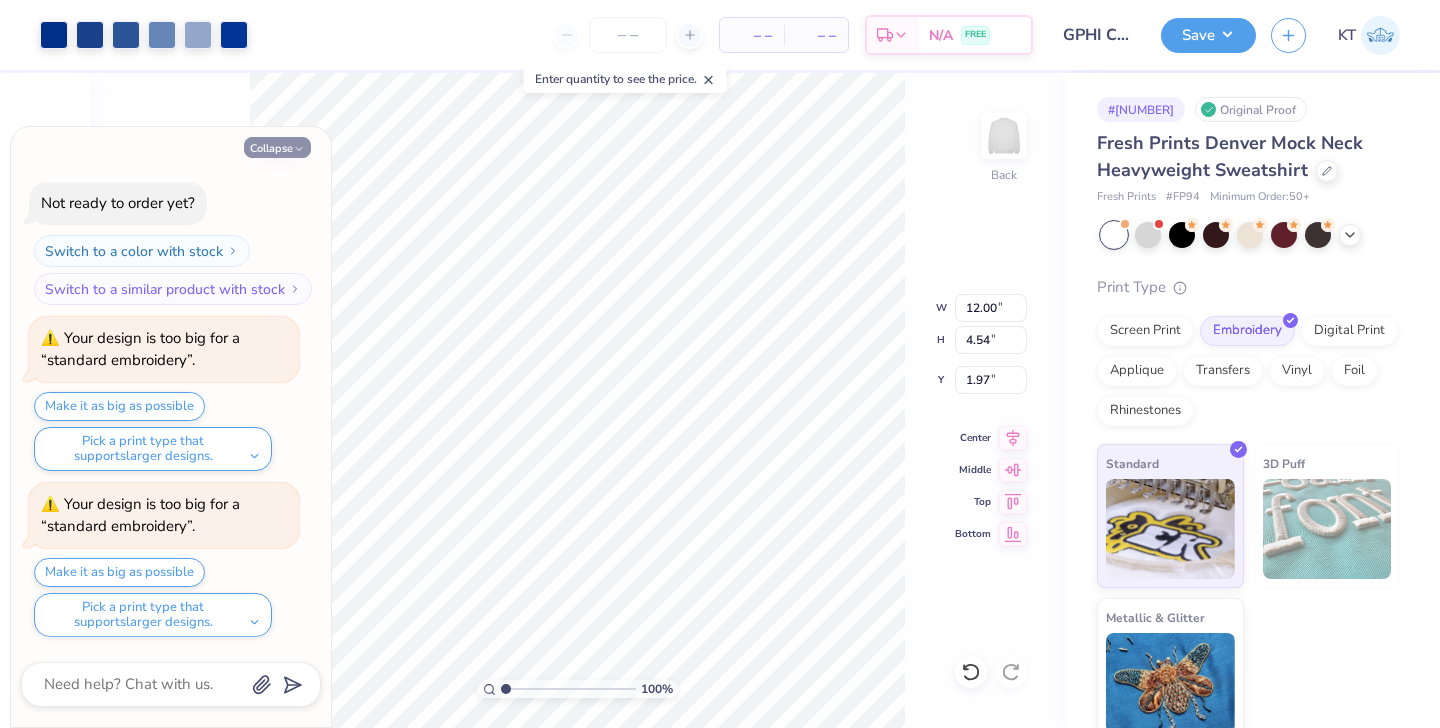 click on "Collapse" at bounding box center (277, 147) 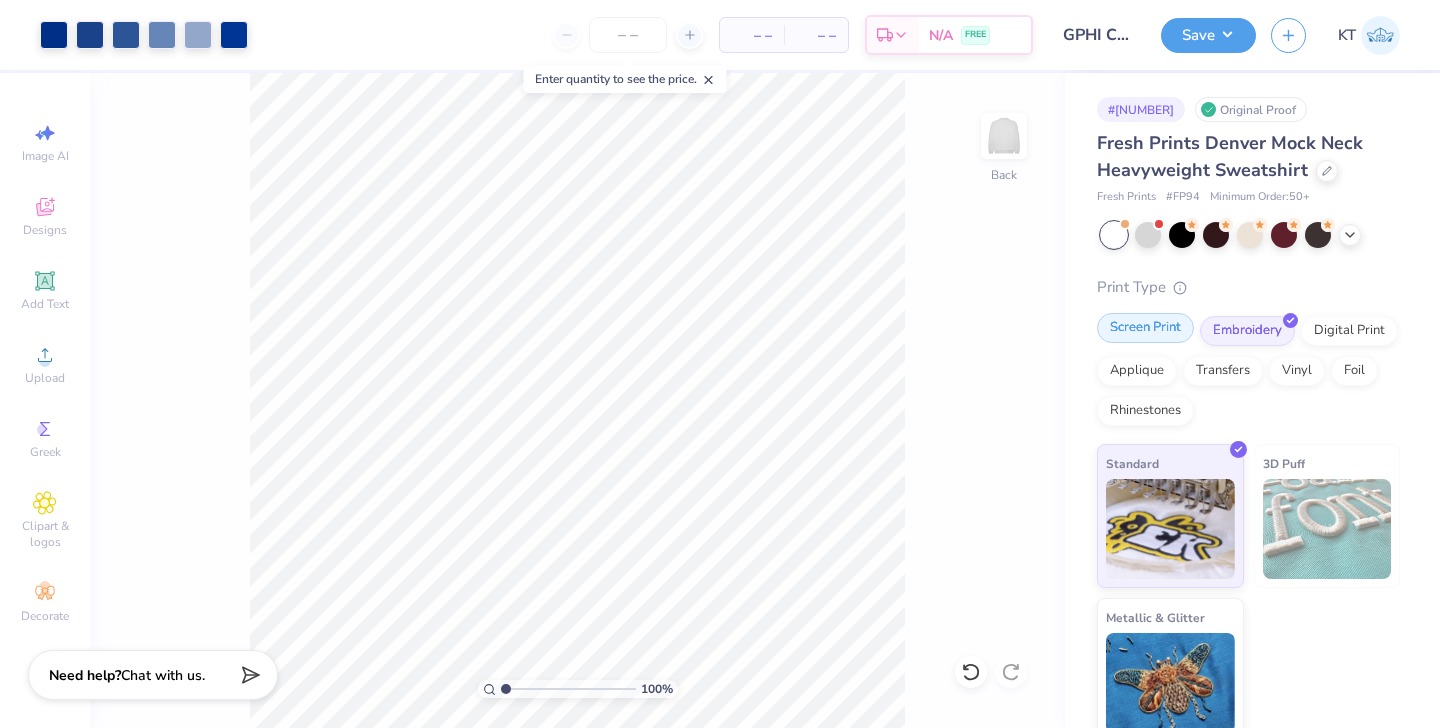 click on "Screen Print" at bounding box center (1145, 328) 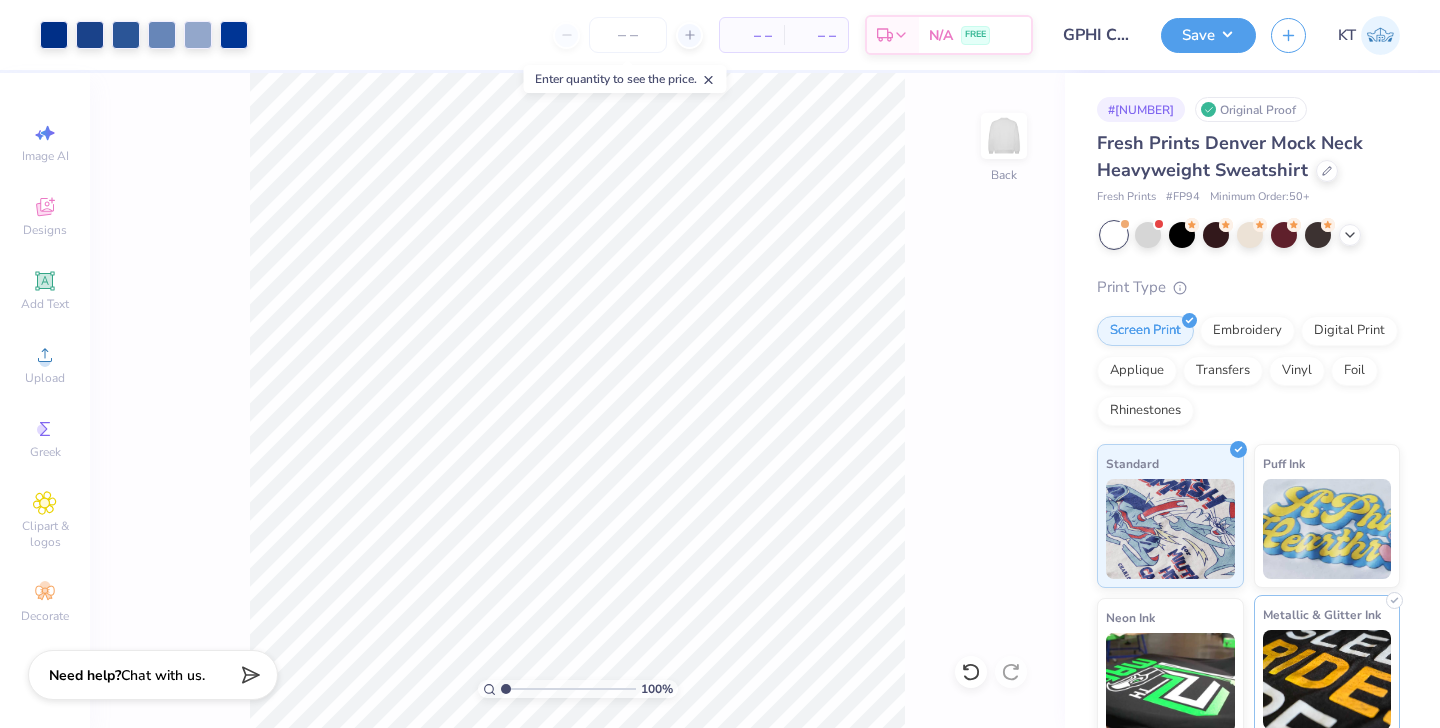 click at bounding box center [1327, 680] 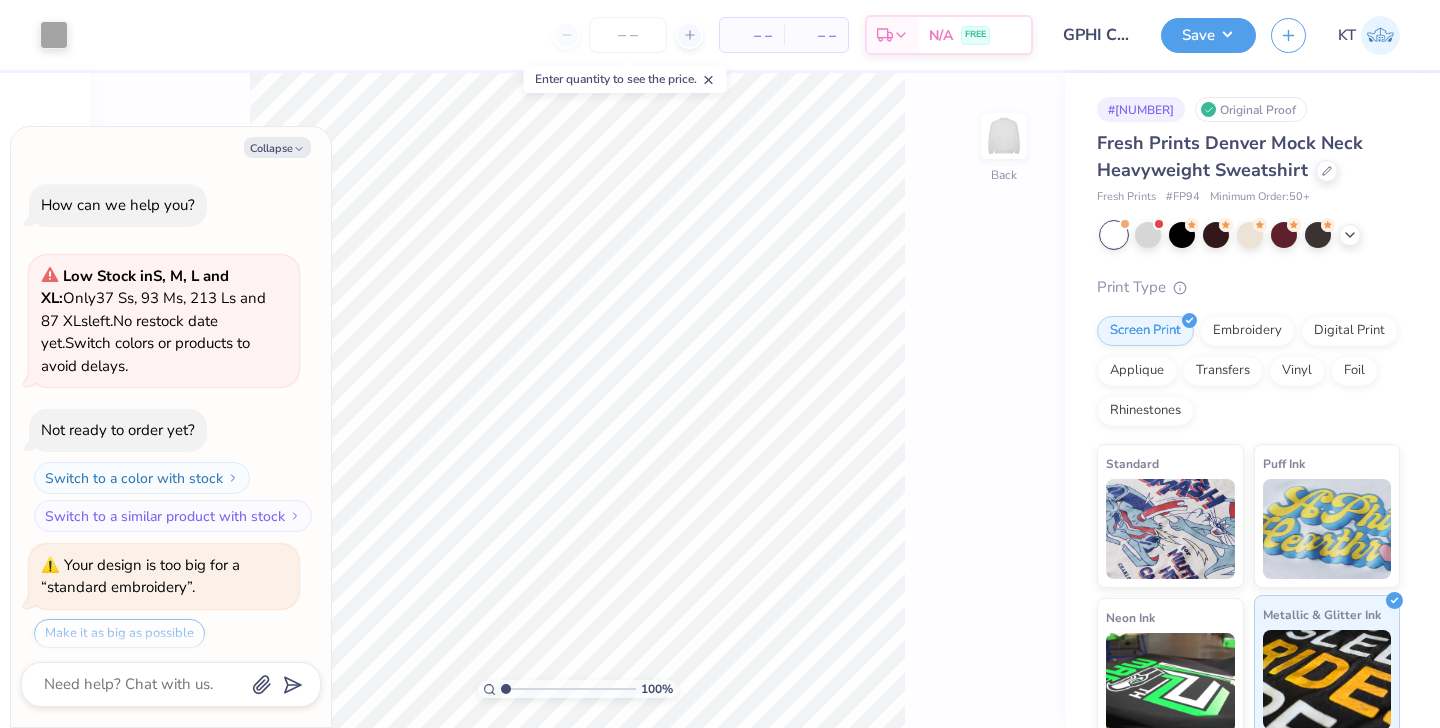 scroll, scrollTop: 570, scrollLeft: 0, axis: vertical 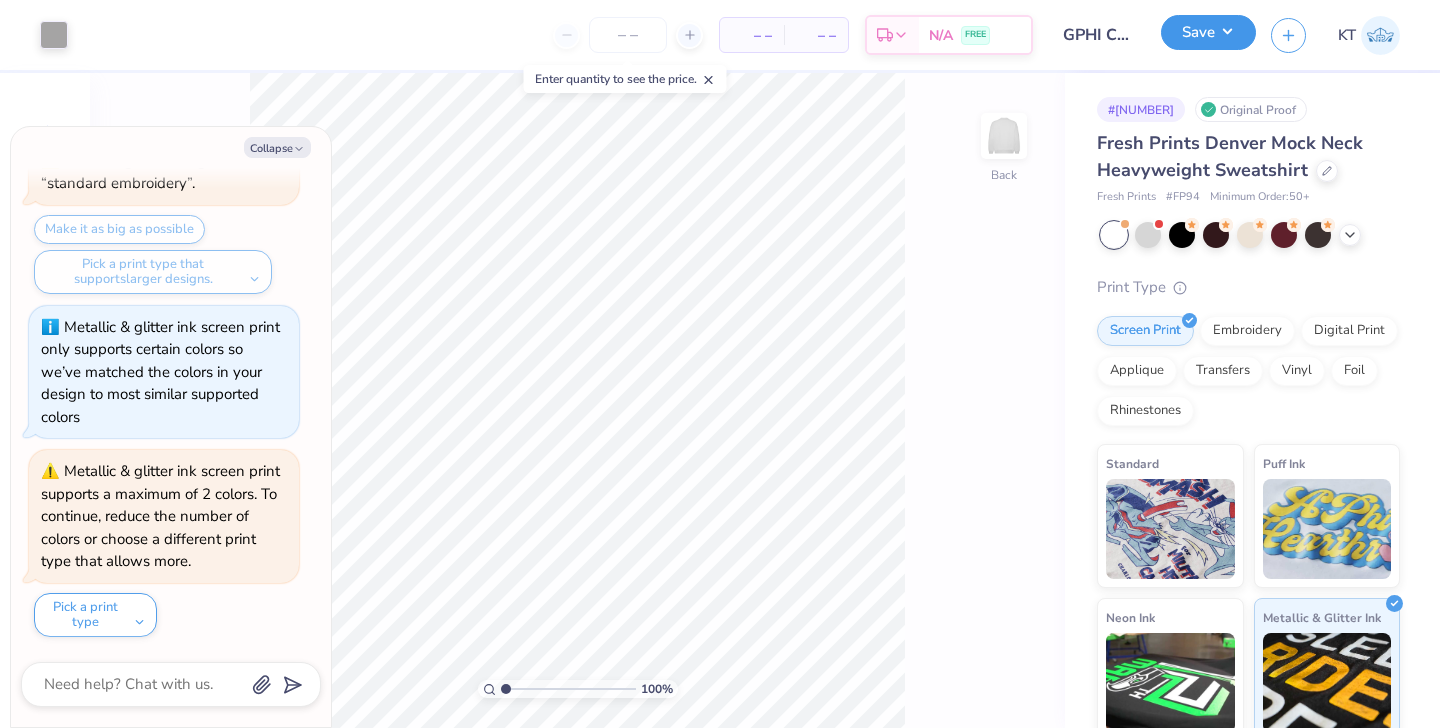 click on "Save" at bounding box center [1208, 32] 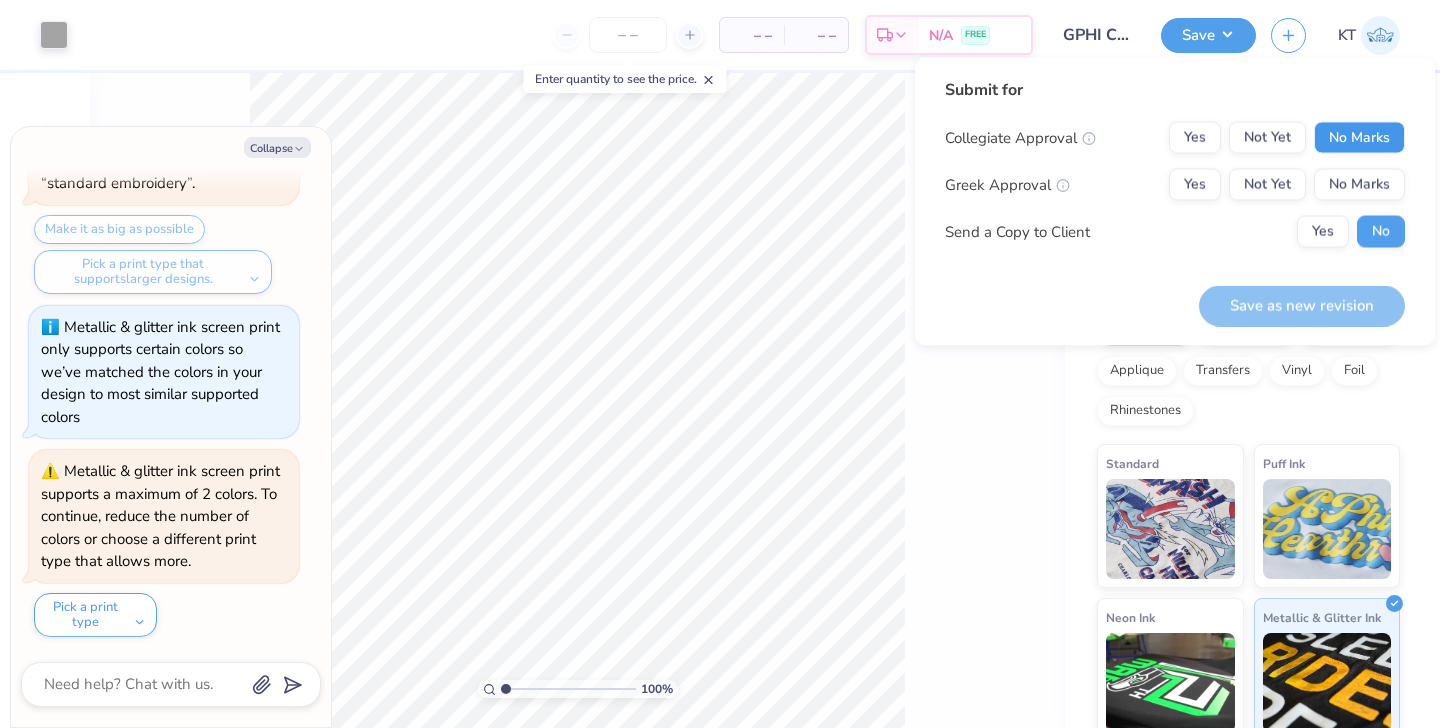 click on "No Marks" at bounding box center [1359, 138] 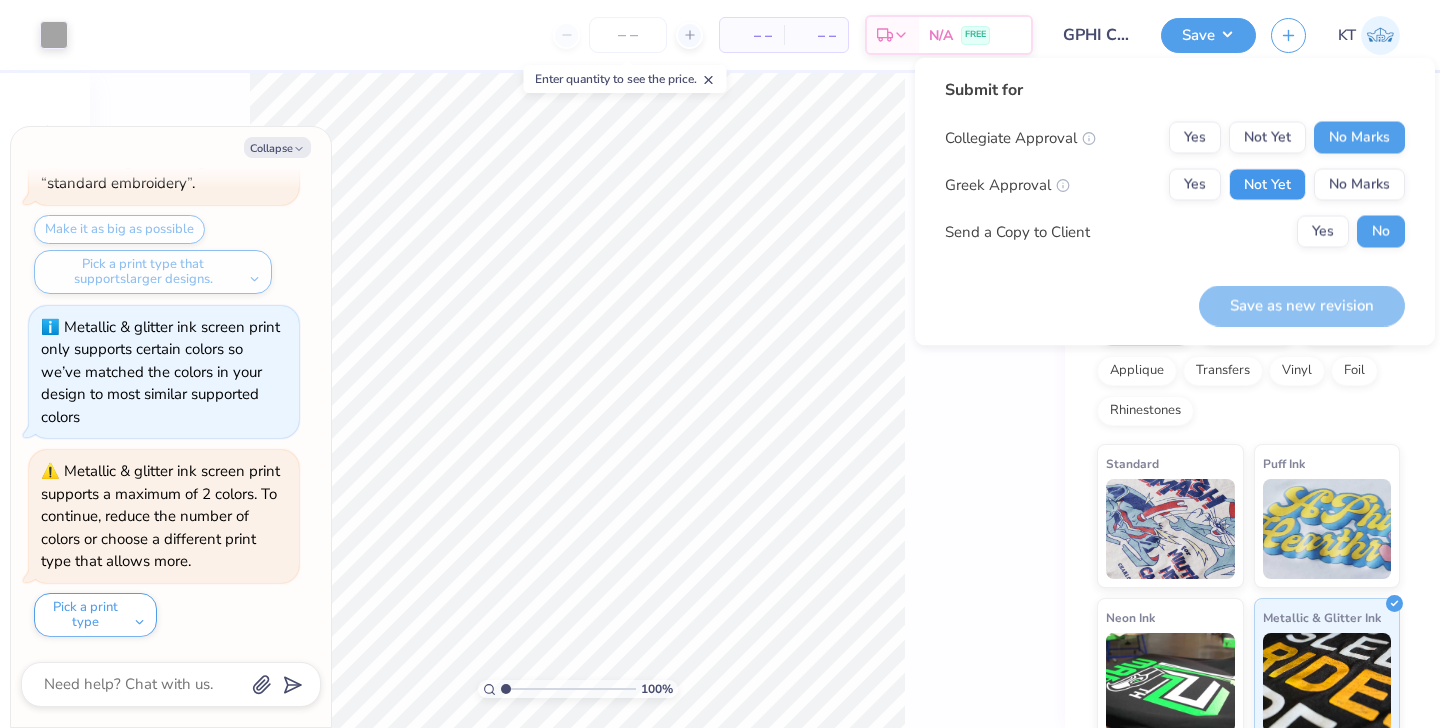 click on "Not Yet" at bounding box center [1267, 185] 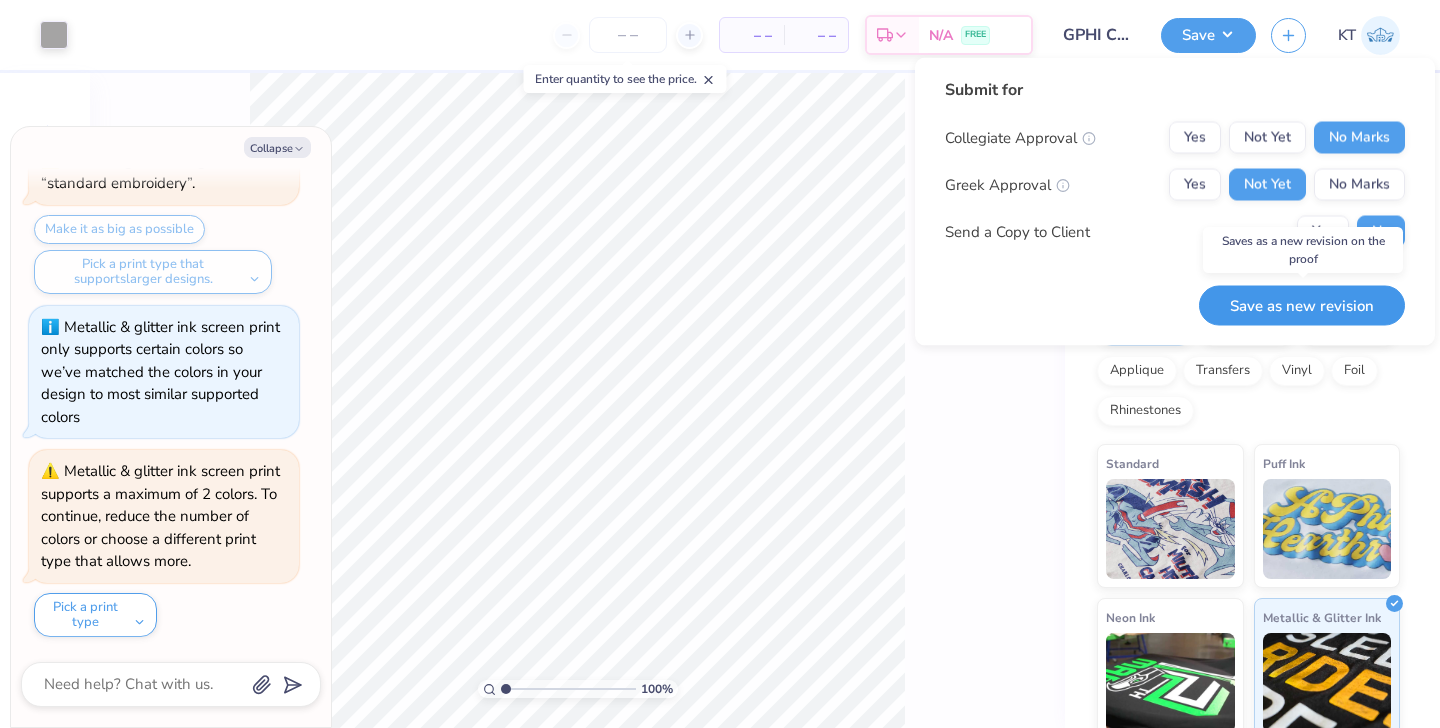 click on "Save as new revision" at bounding box center [1302, 305] 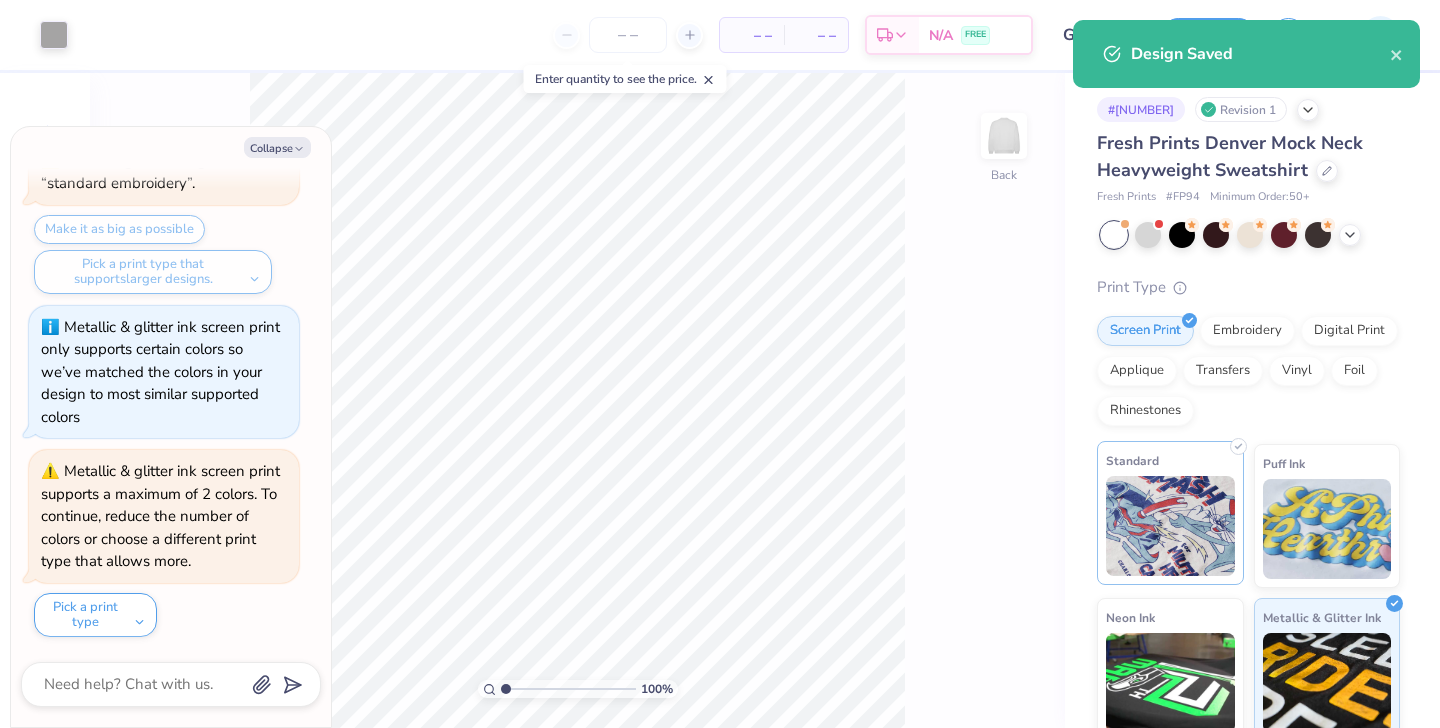 click at bounding box center [1170, 526] 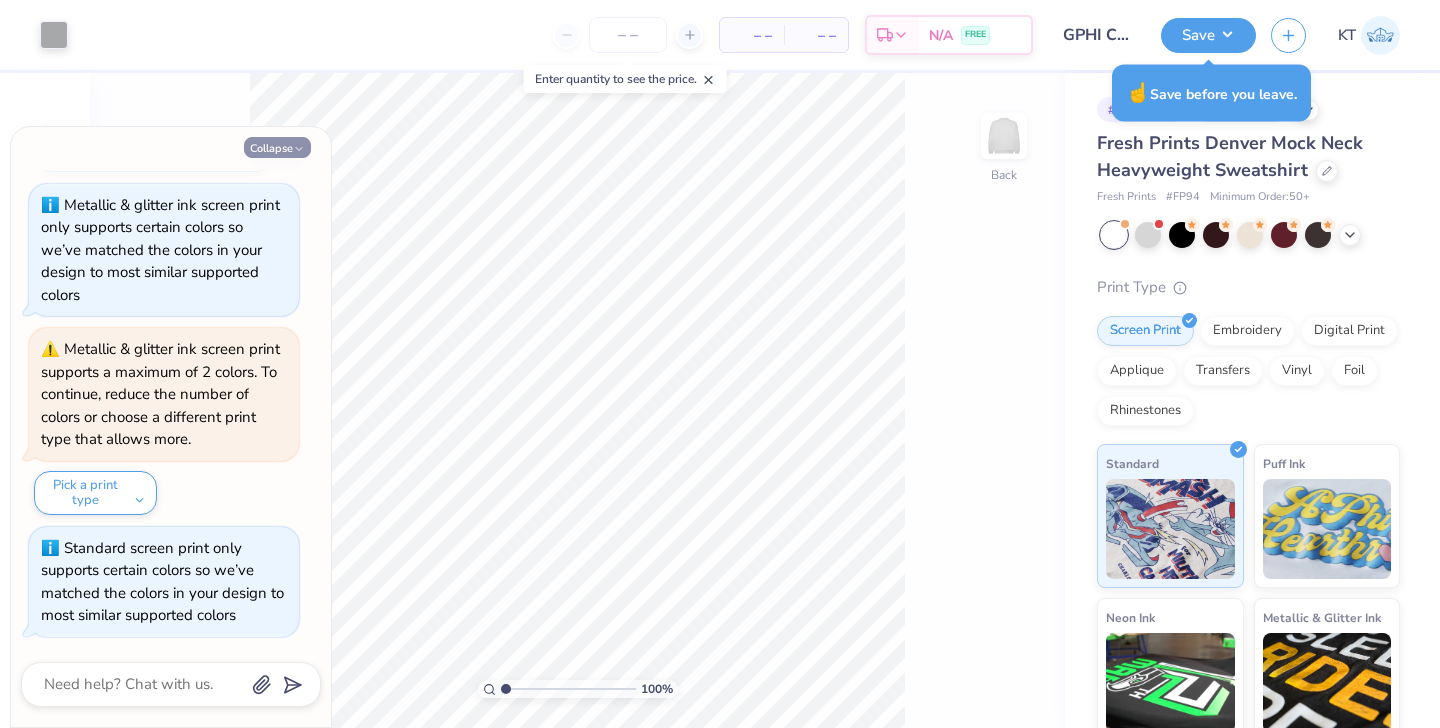 click on "Collapse" at bounding box center (277, 147) 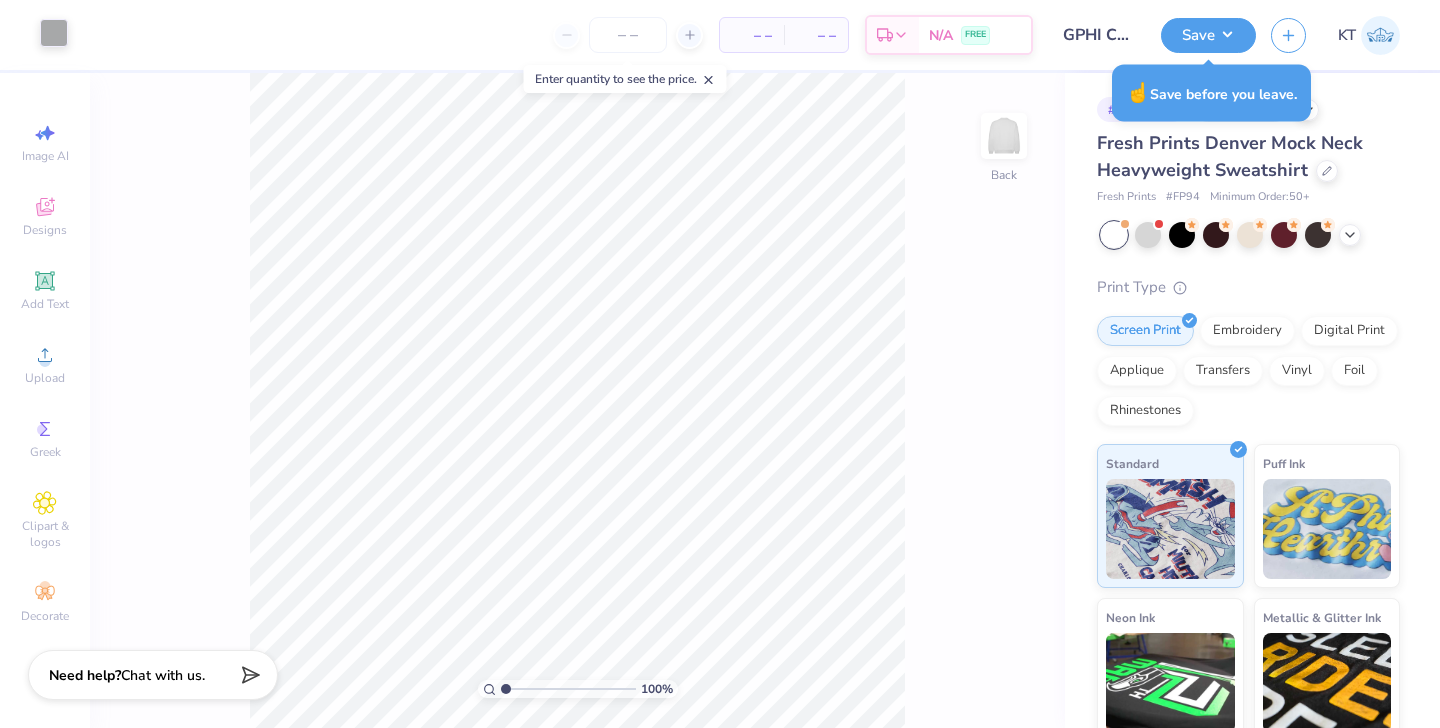 click at bounding box center (54, 33) 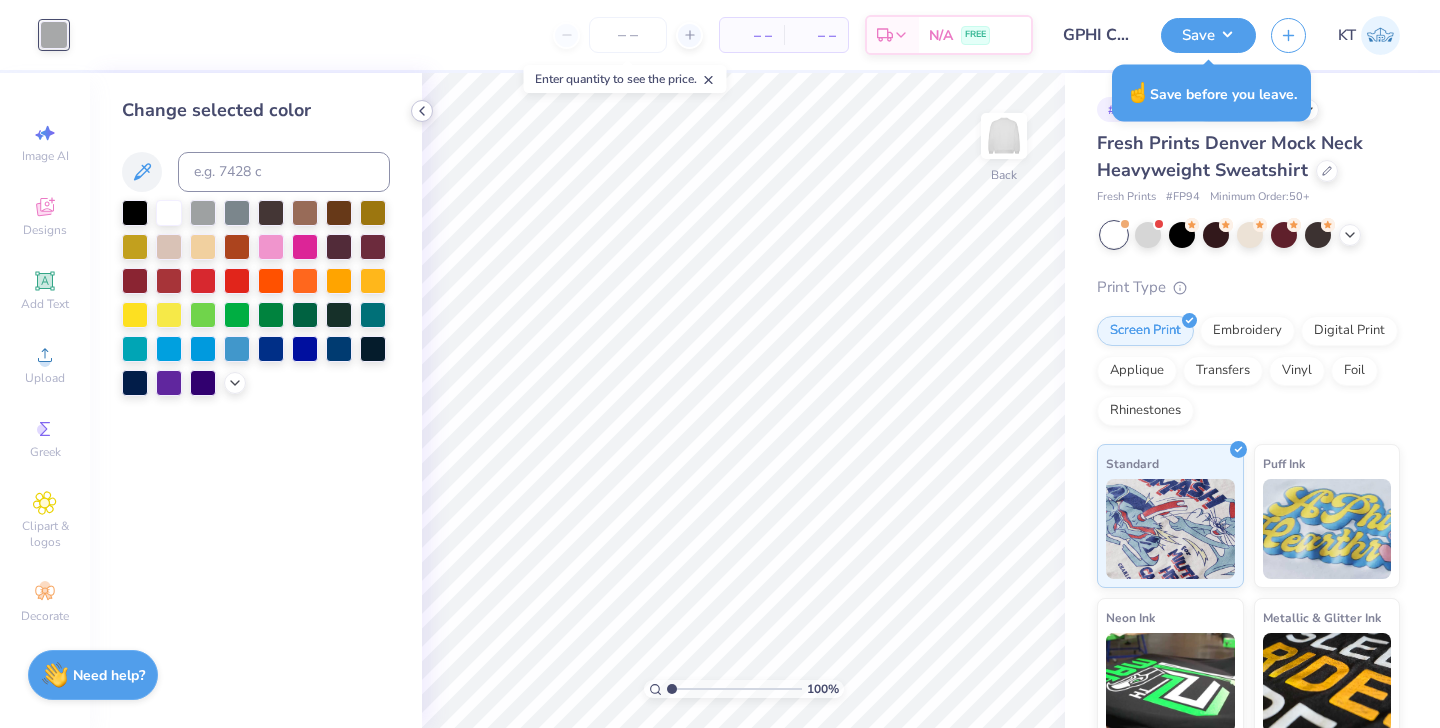 click 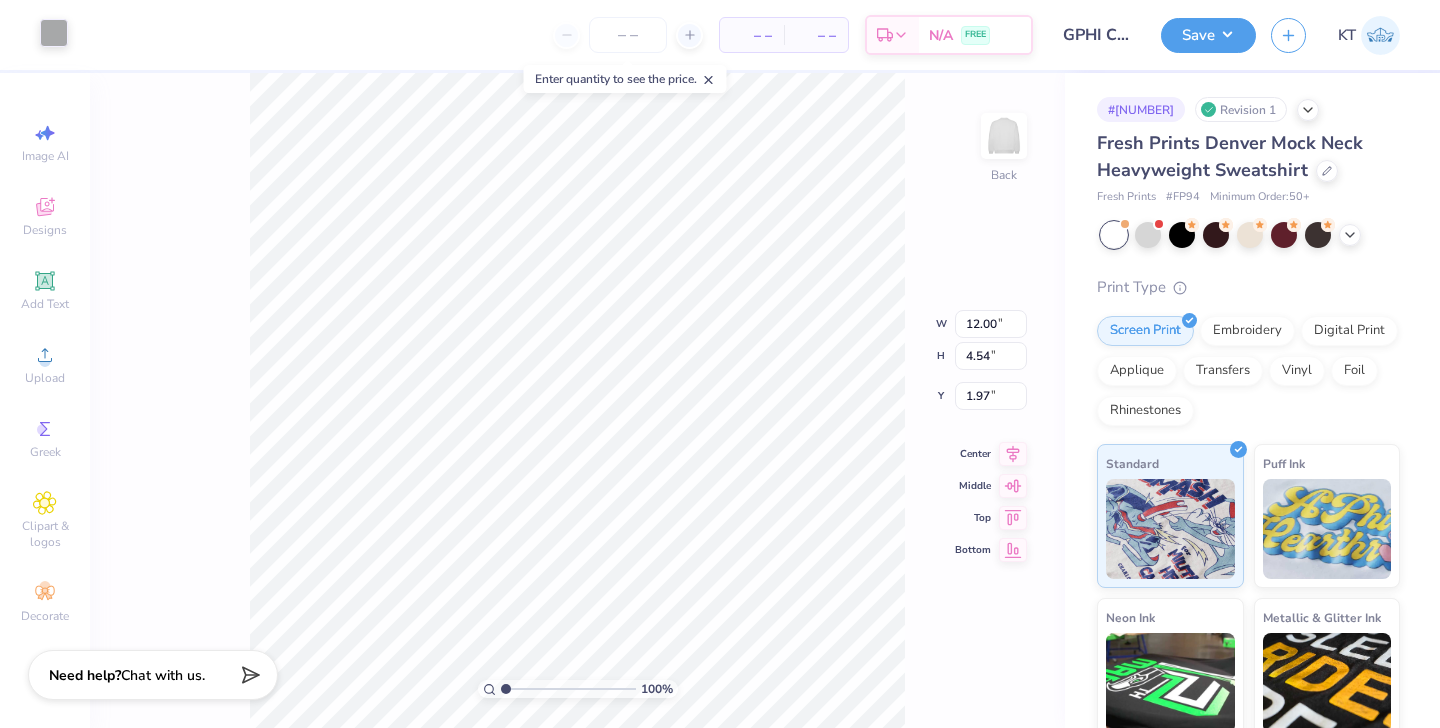 click at bounding box center (54, 33) 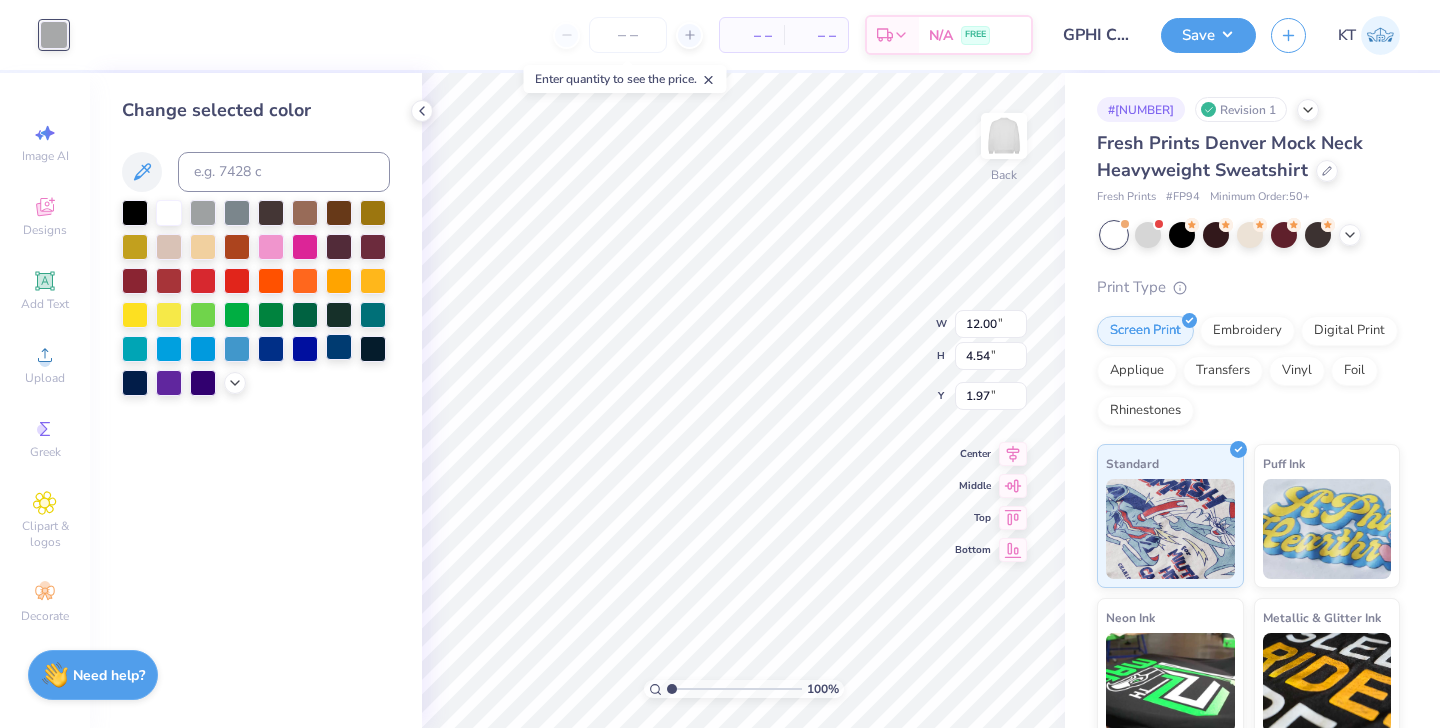 click at bounding box center [339, 347] 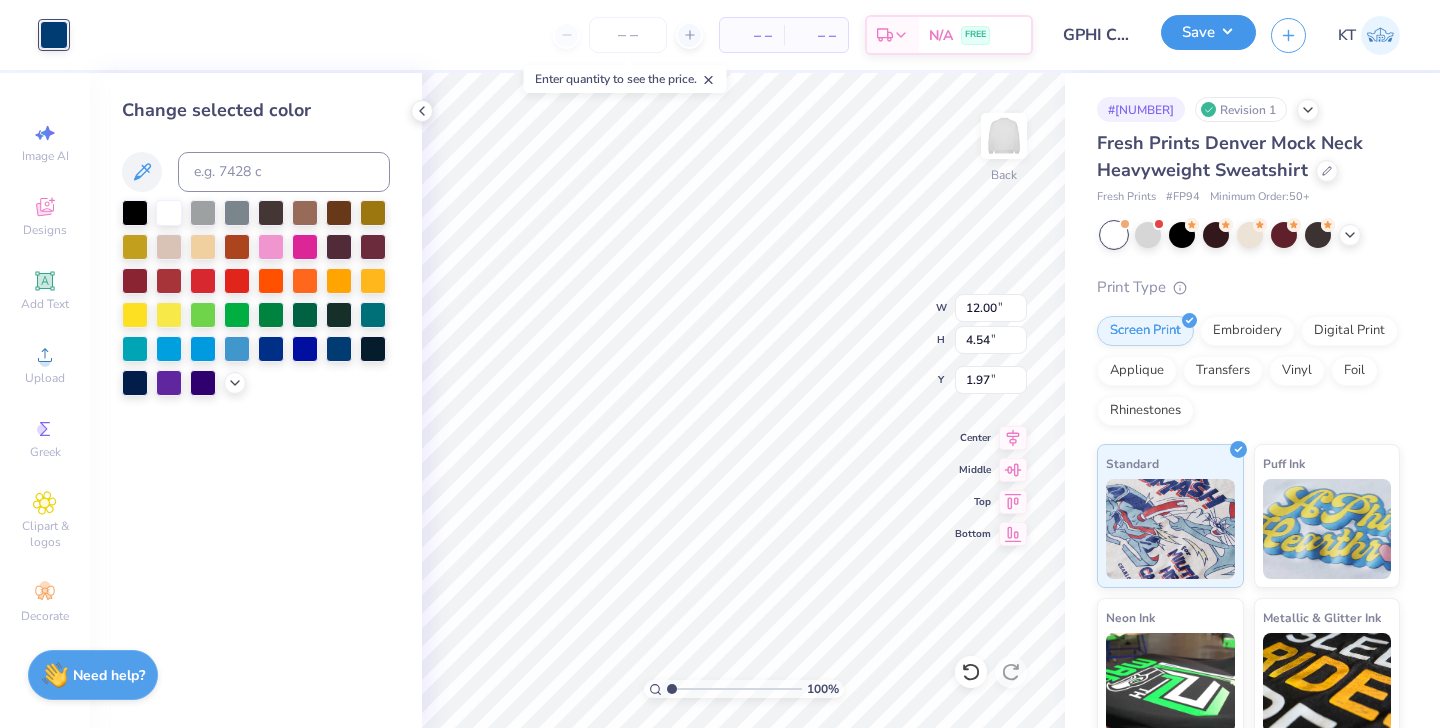 click on "Save" at bounding box center [1208, 32] 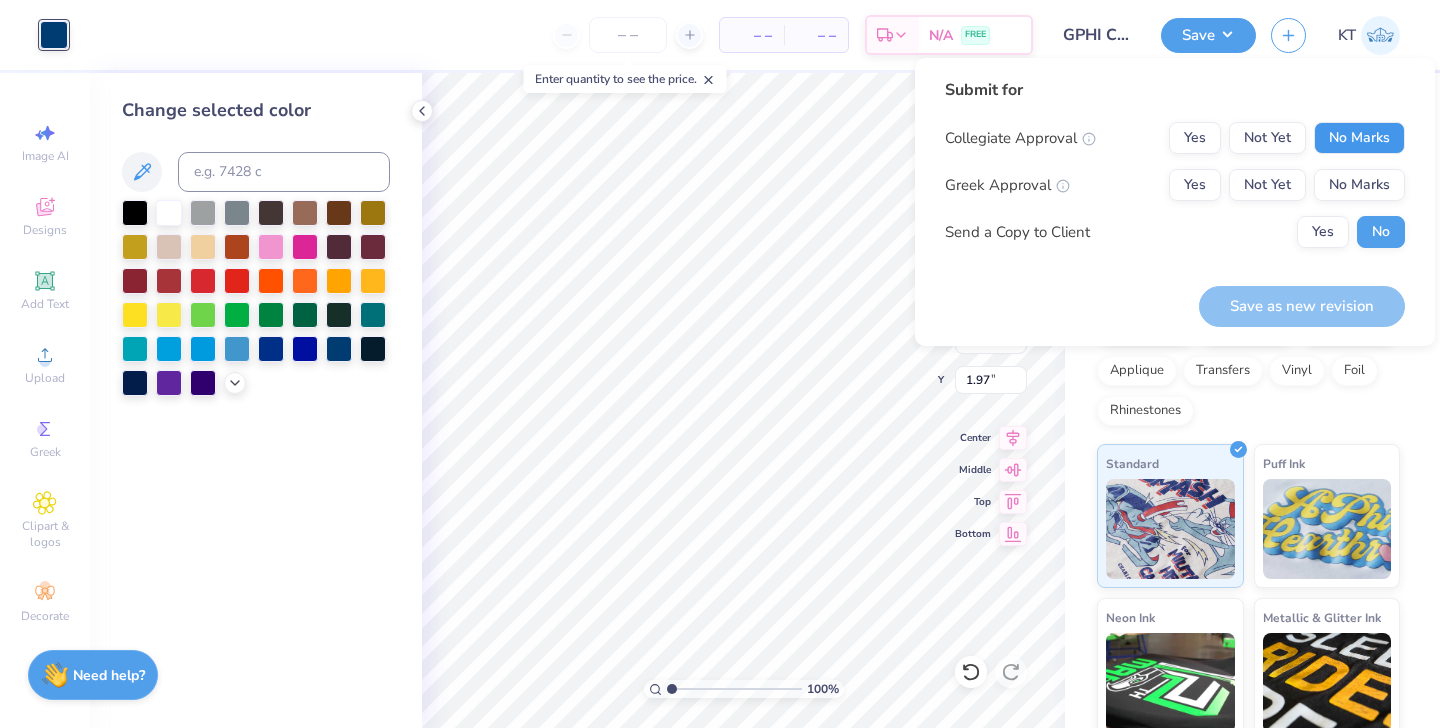 click on "No Marks" at bounding box center (1359, 138) 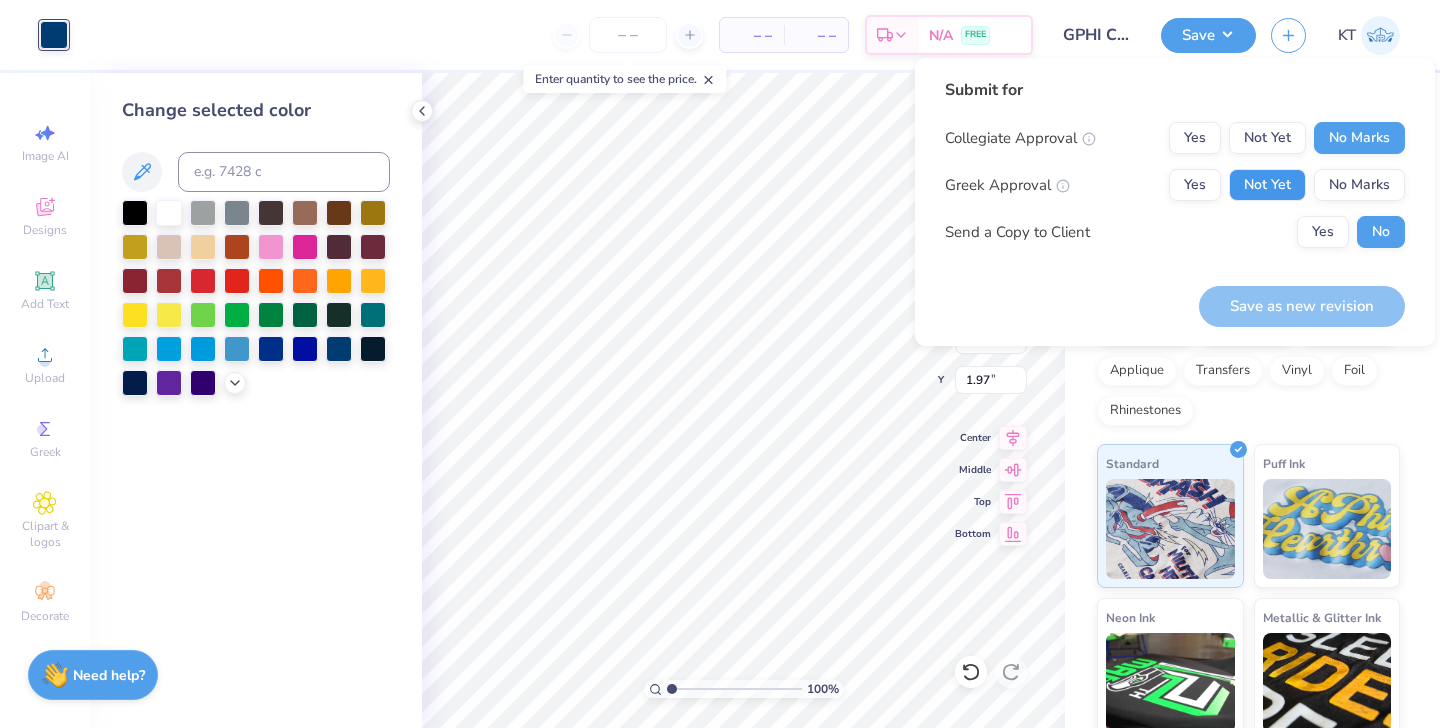 click on "Not Yet" at bounding box center [1267, 185] 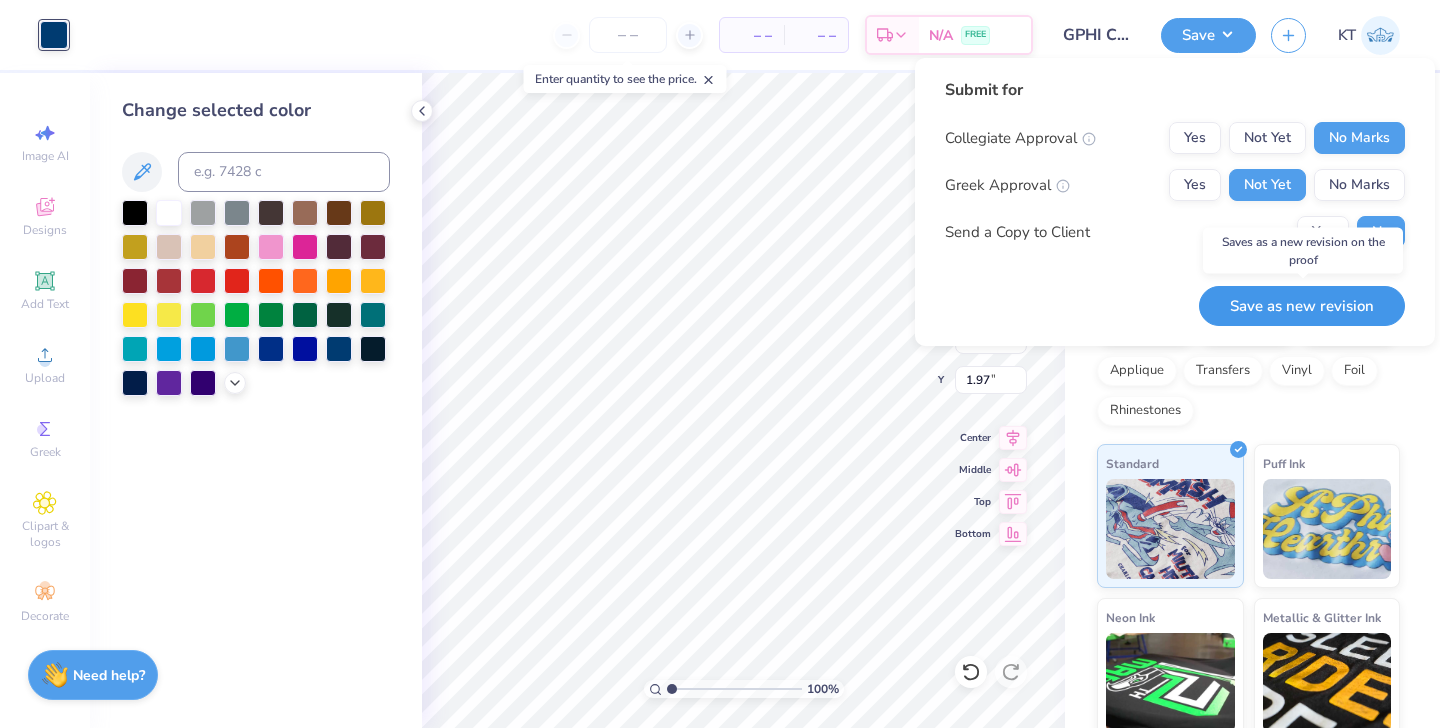 click on "Save as new revision" at bounding box center (1302, 306) 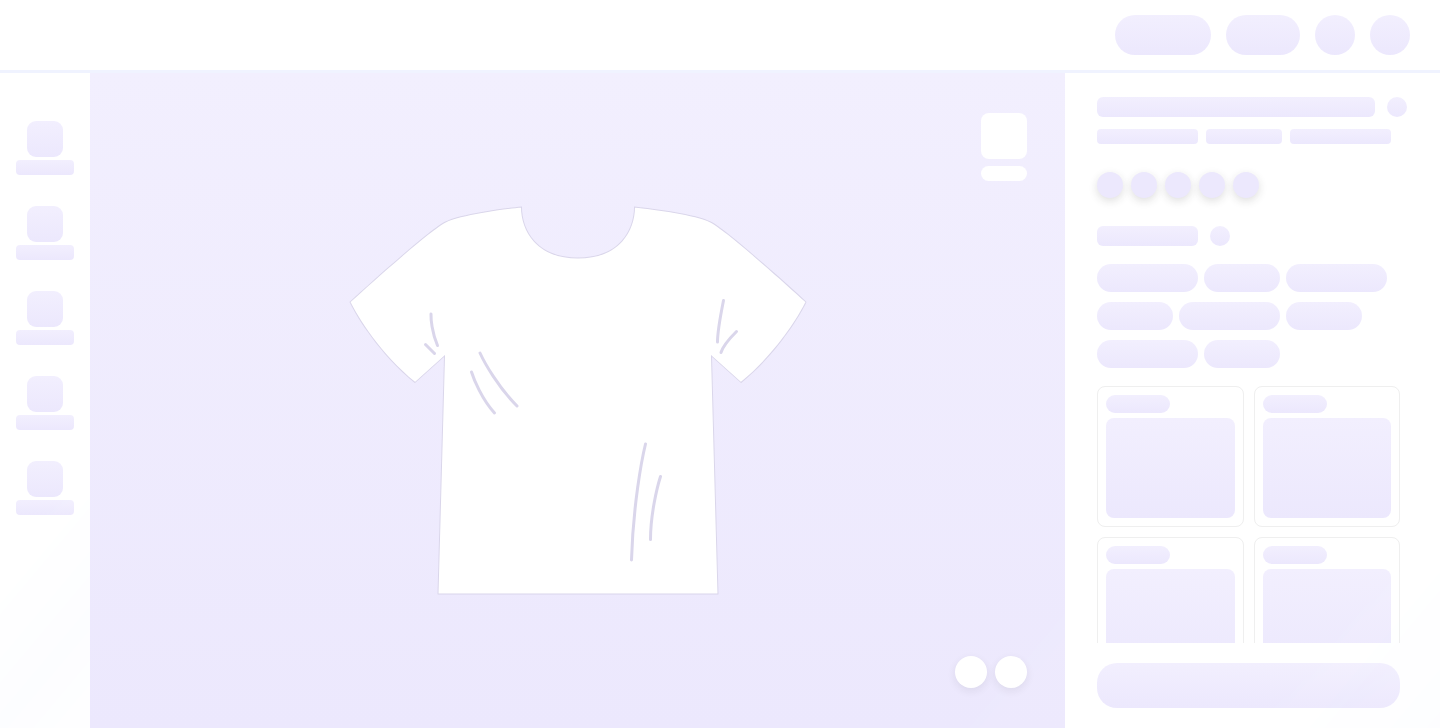 scroll, scrollTop: 0, scrollLeft: 0, axis: both 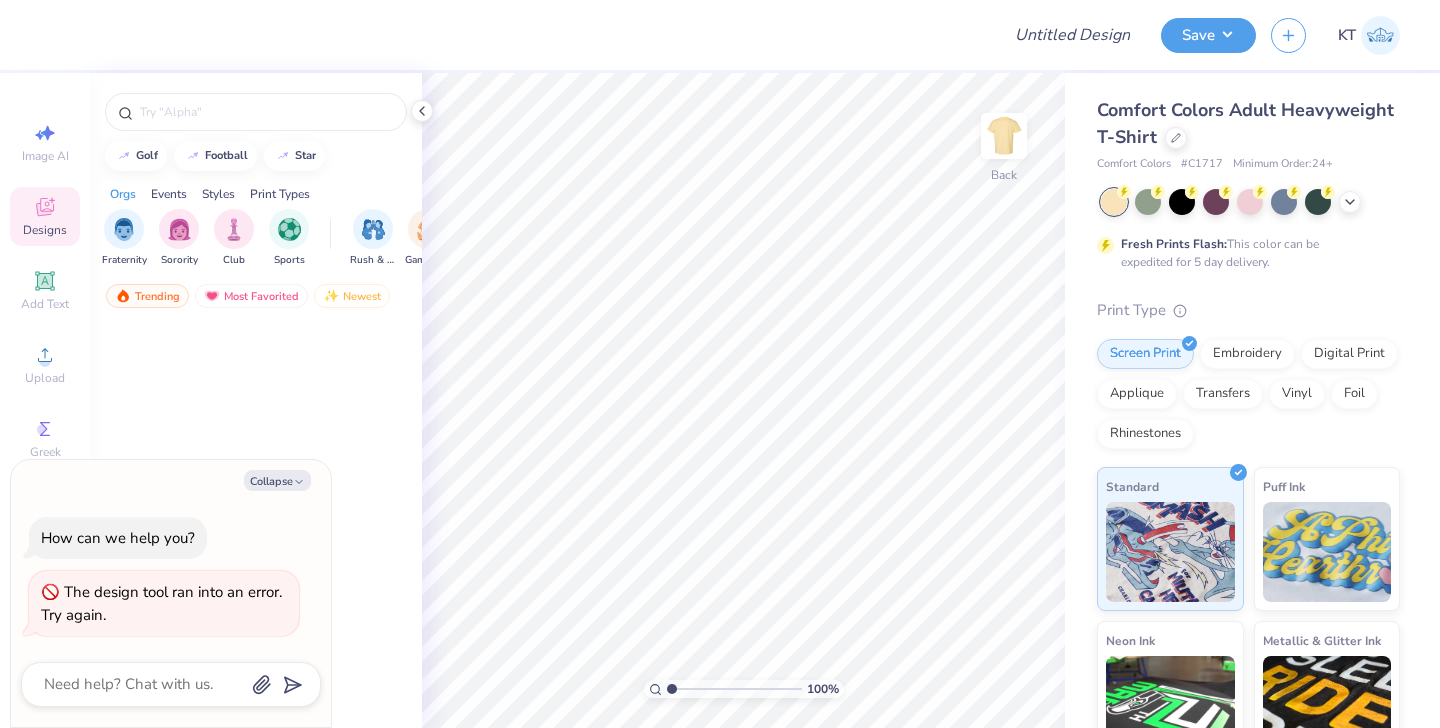 type on "x" 